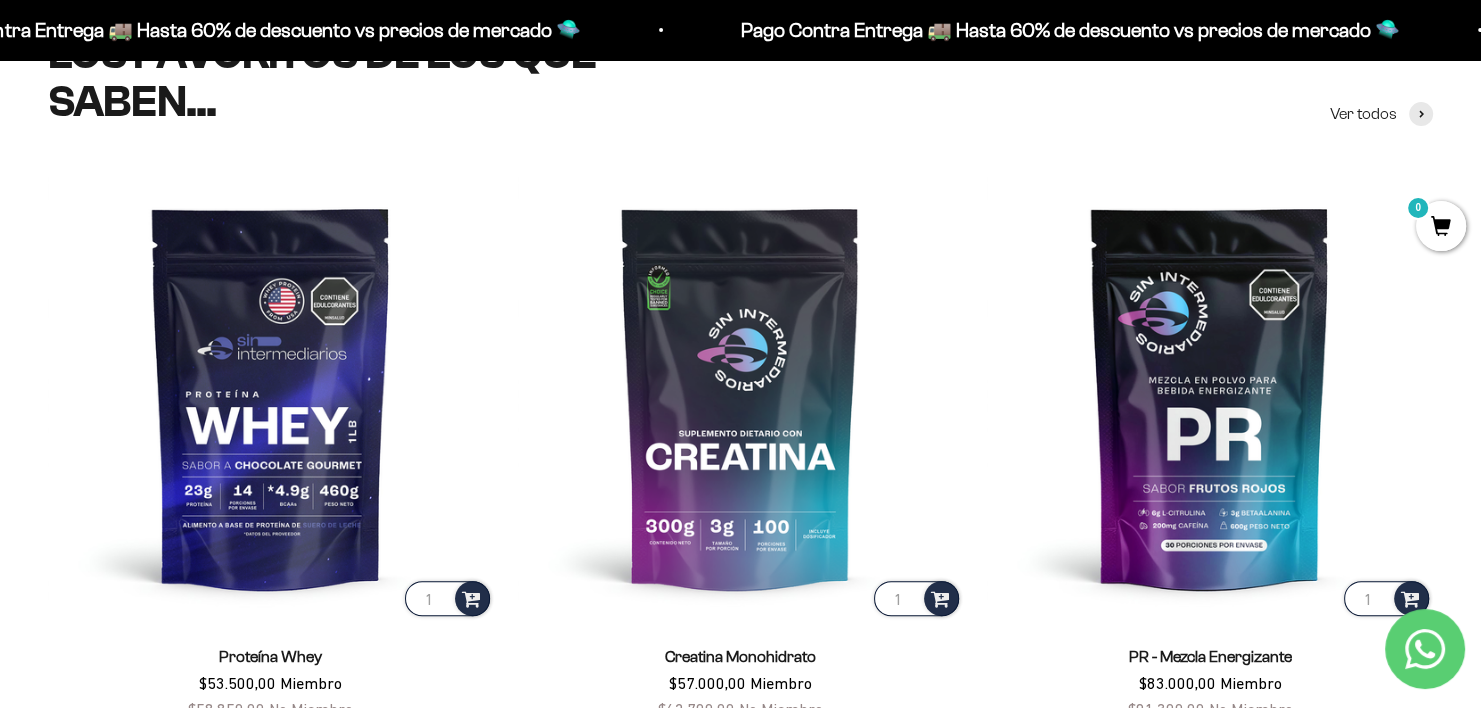 scroll, scrollTop: 1003, scrollLeft: 0, axis: vertical 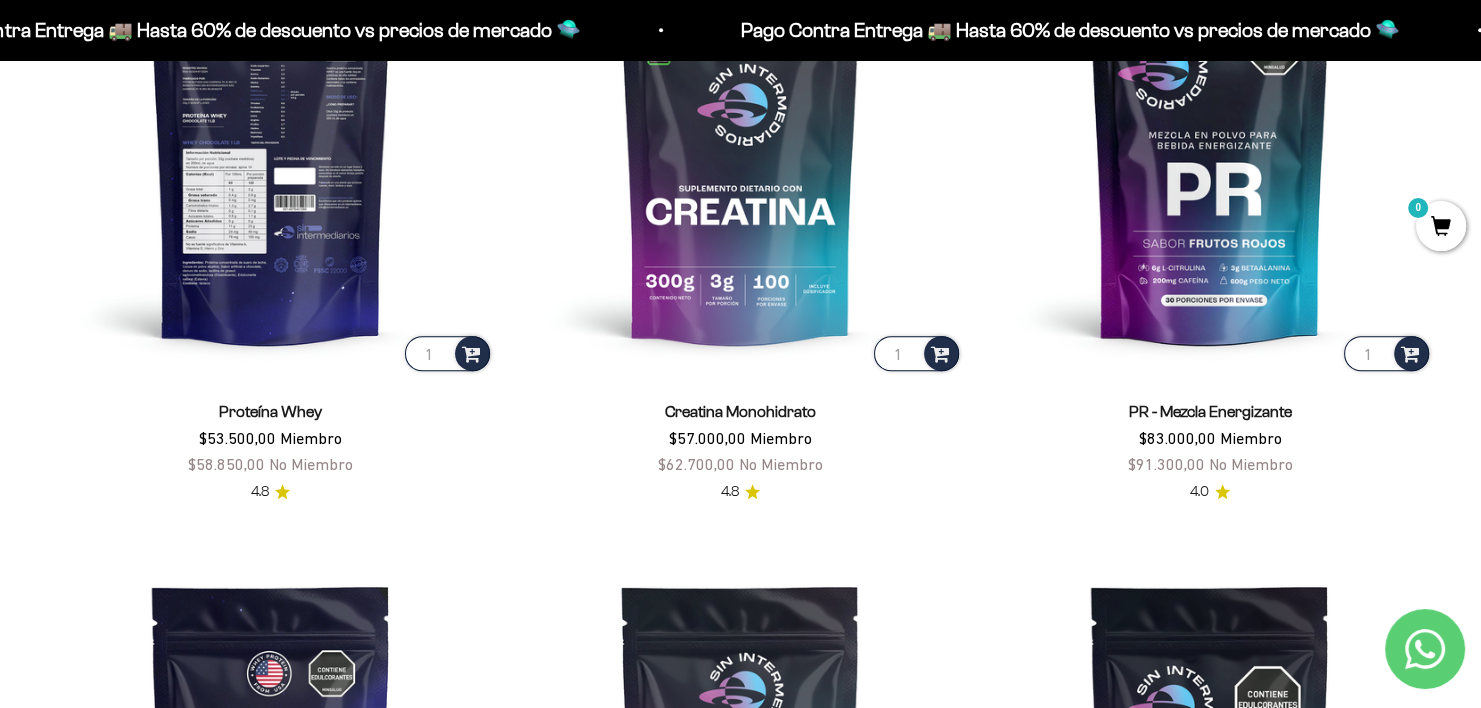 click at bounding box center (271, 152) 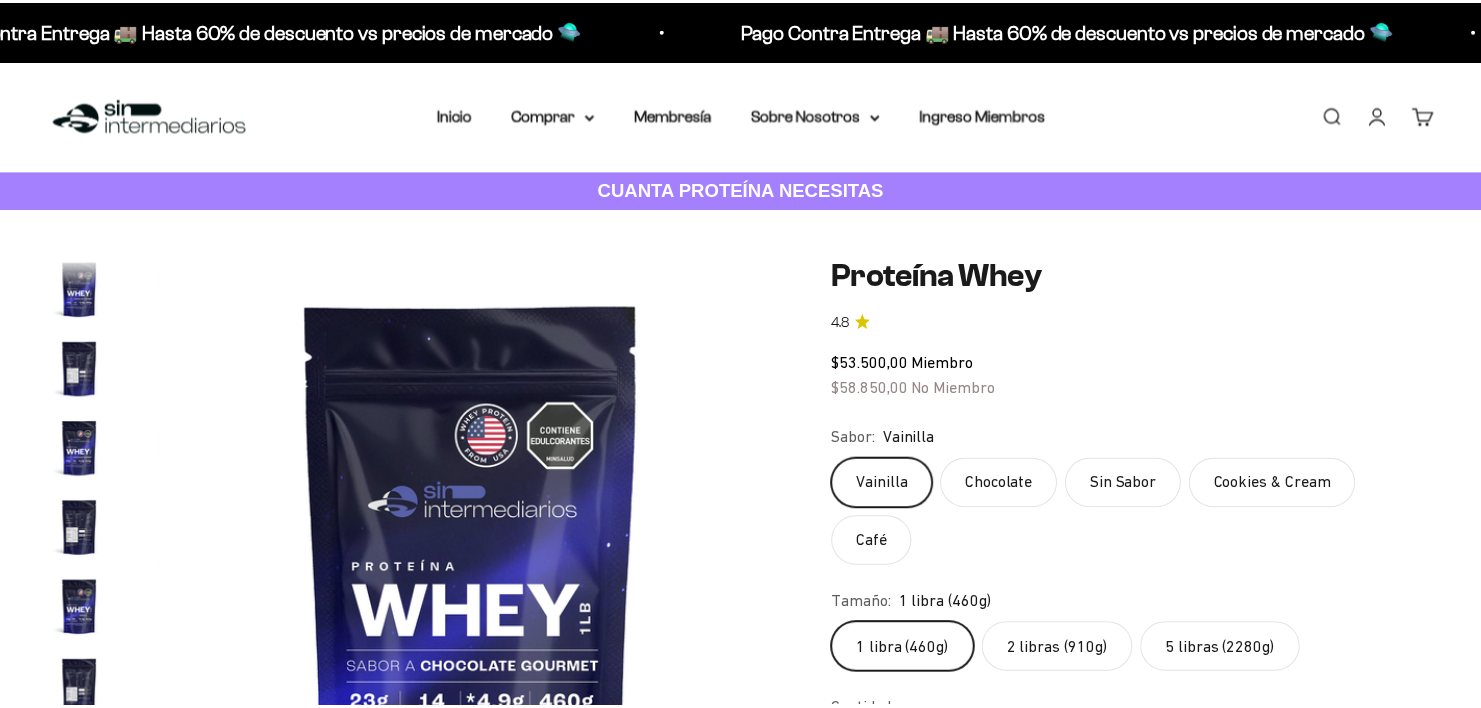 scroll, scrollTop: 190, scrollLeft: 0, axis: vertical 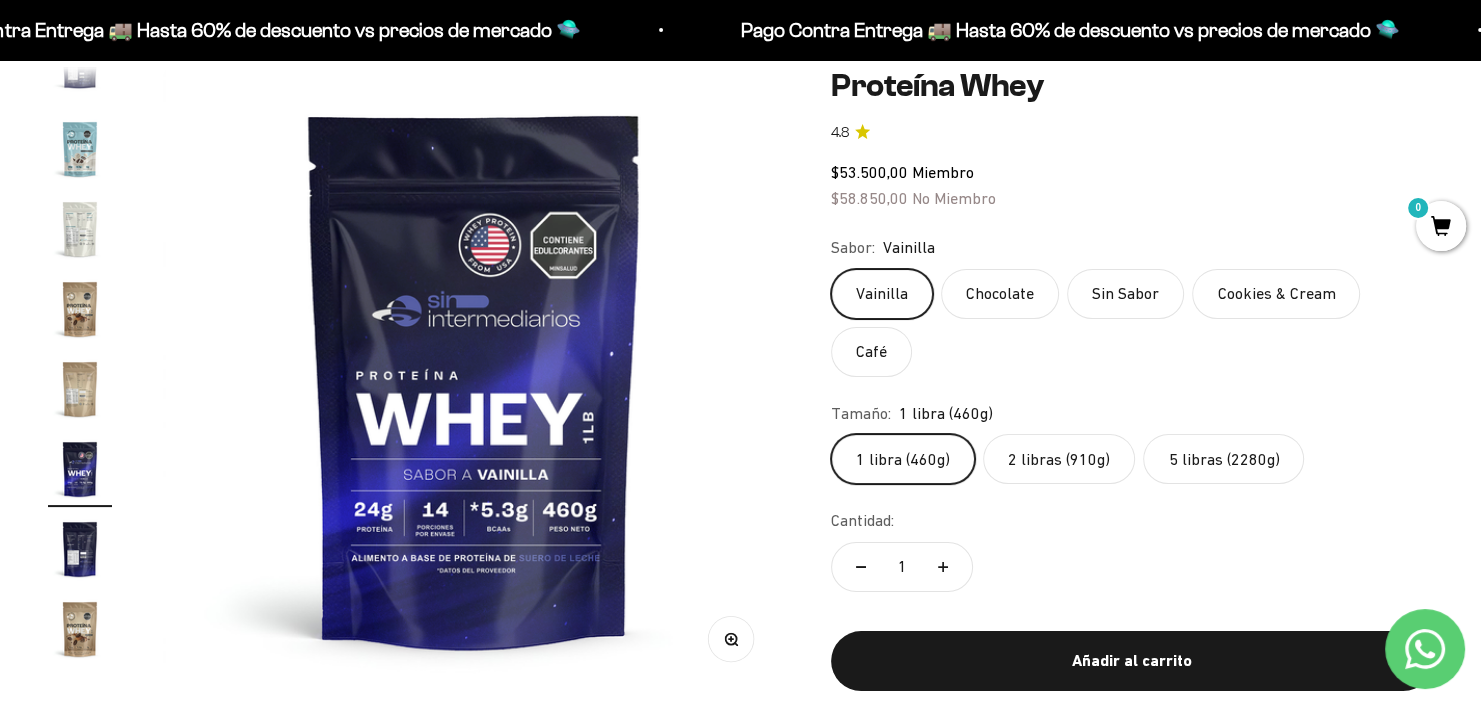 click at bounding box center [80, 549] 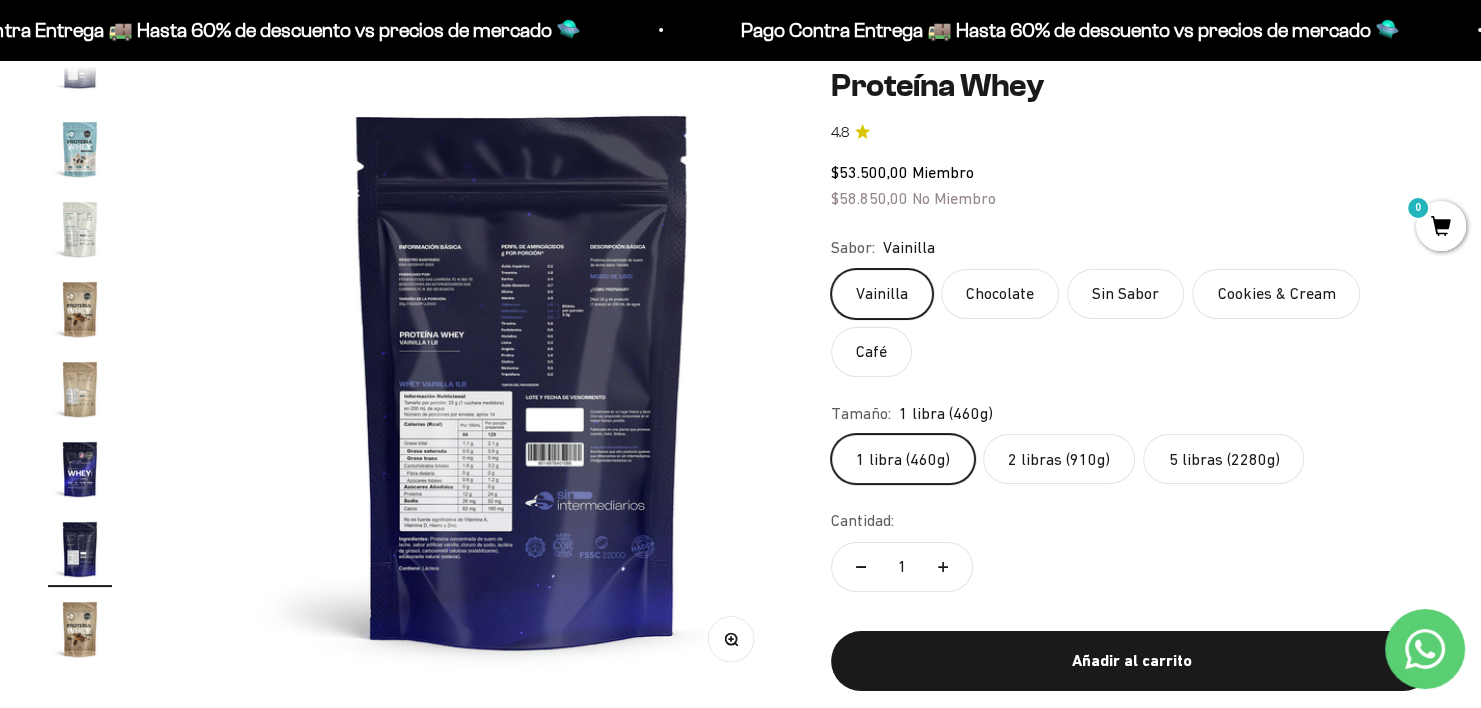 scroll, scrollTop: 0, scrollLeft: 11002, axis: horizontal 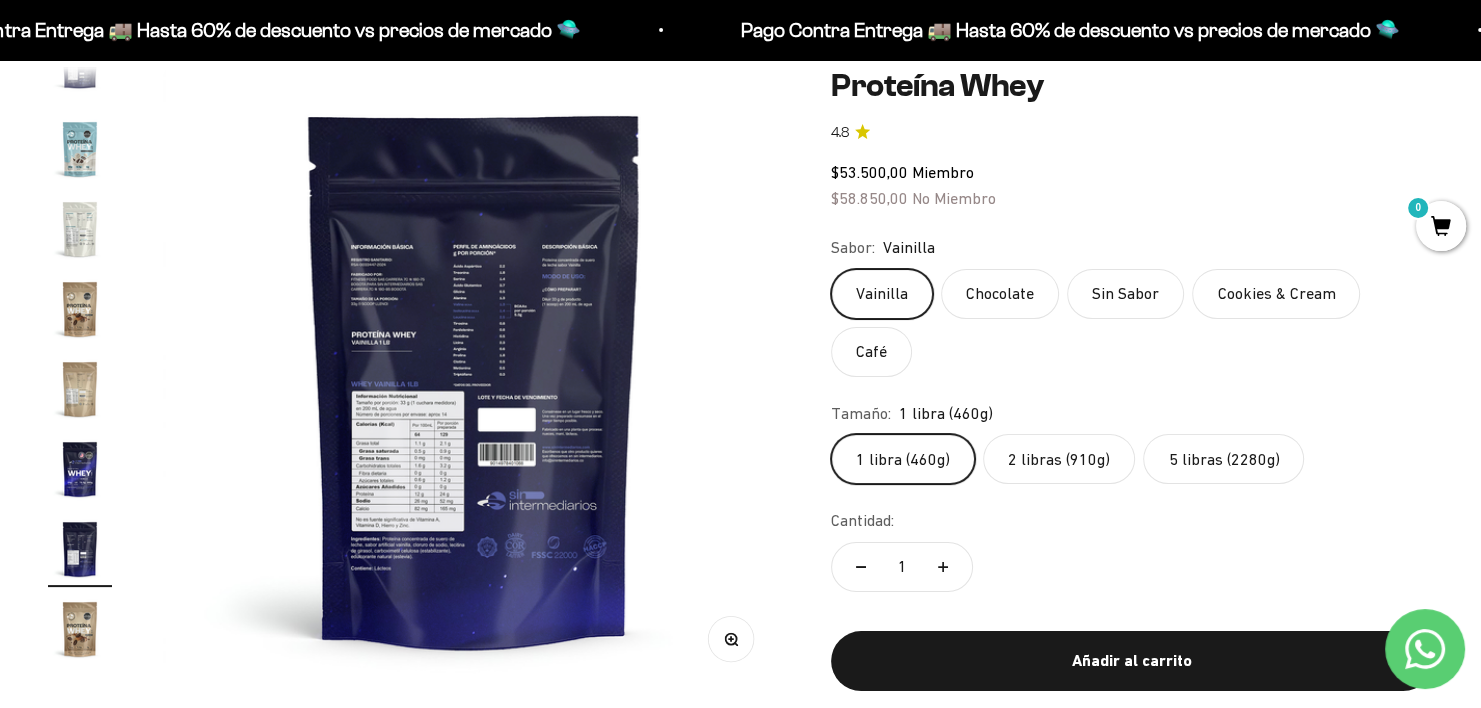 click at bounding box center (474, 378) 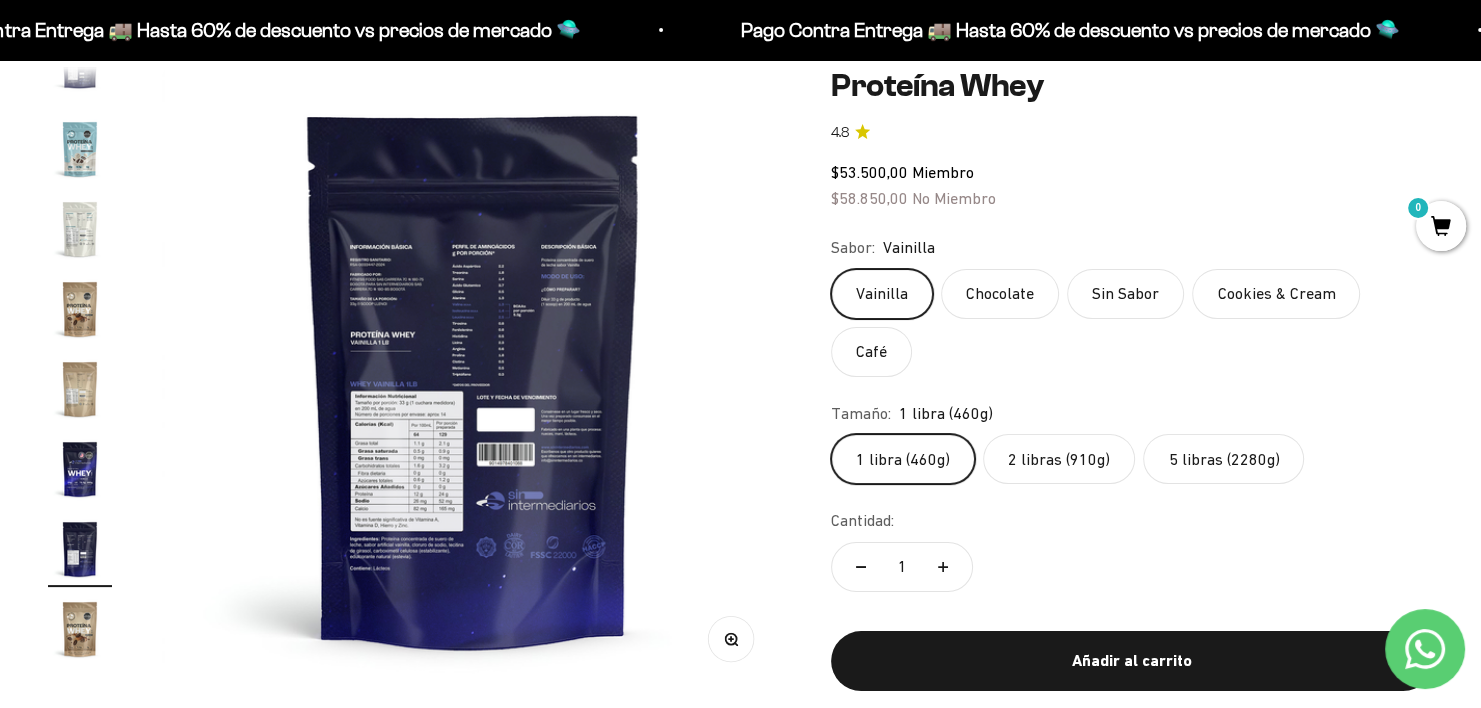 scroll, scrollTop: 0, scrollLeft: 11002, axis: horizontal 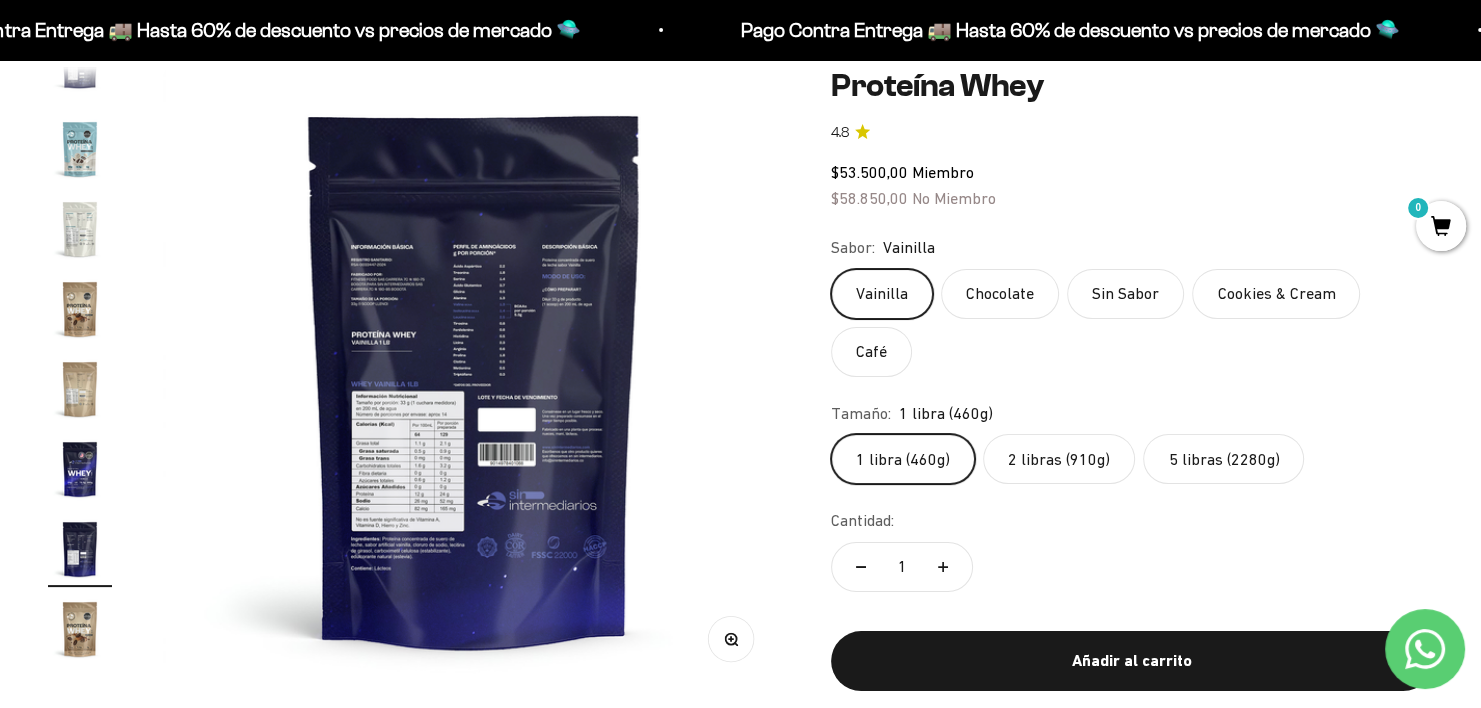 click 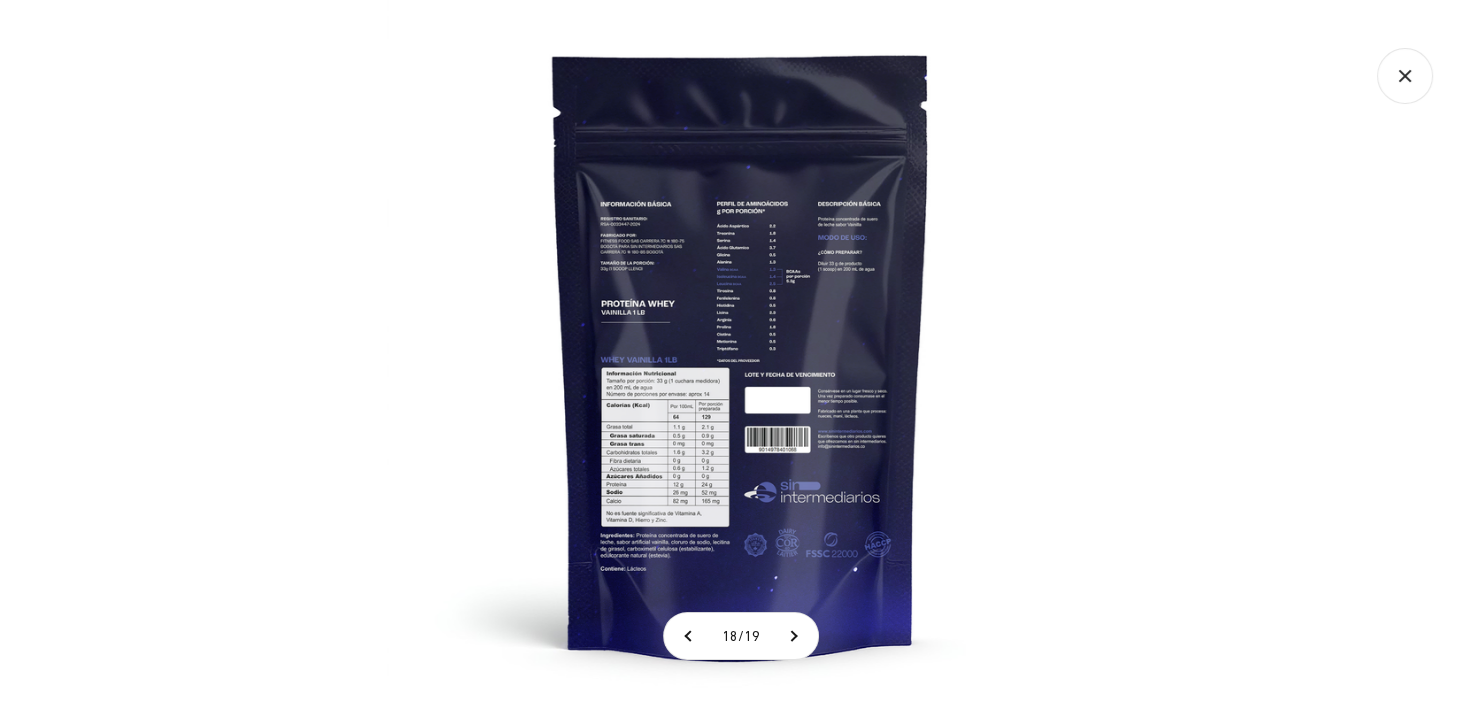 click at bounding box center (741, 354) 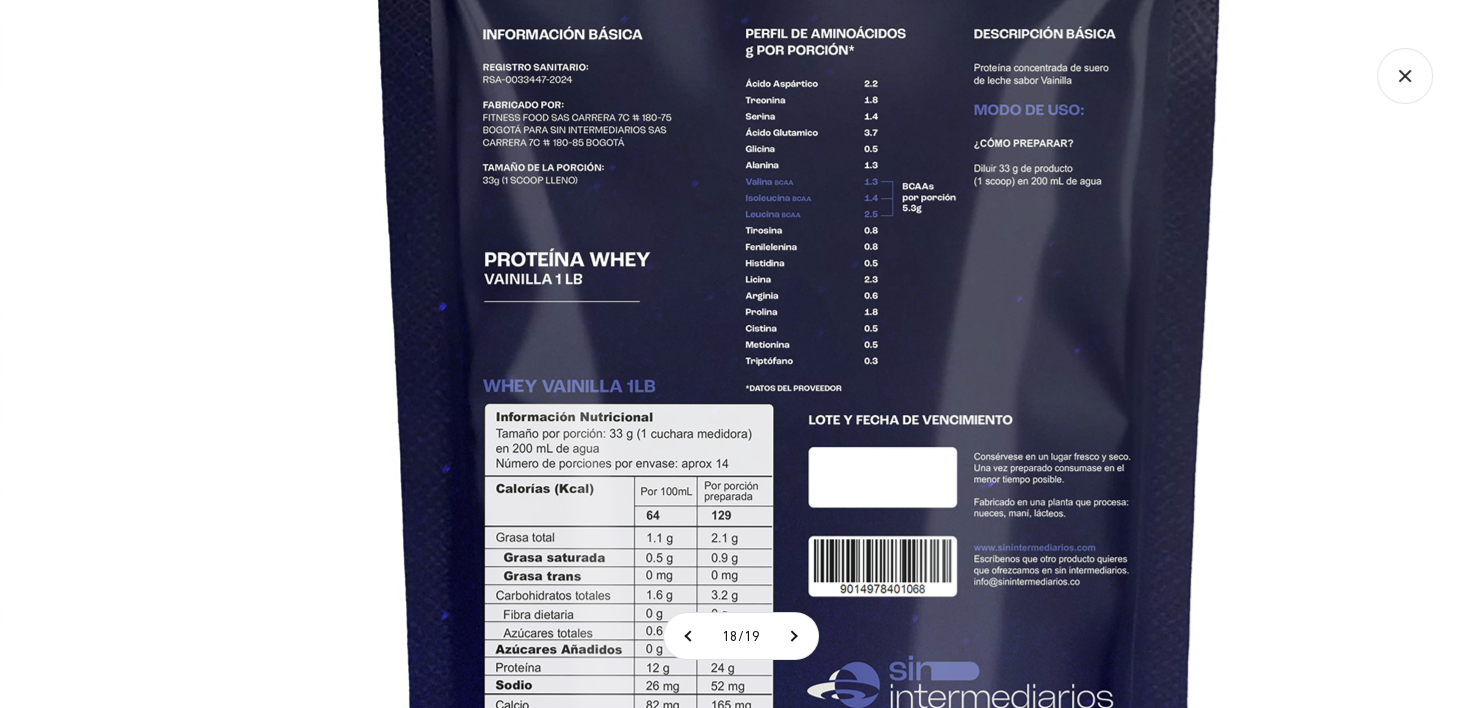click at bounding box center (800, 373) 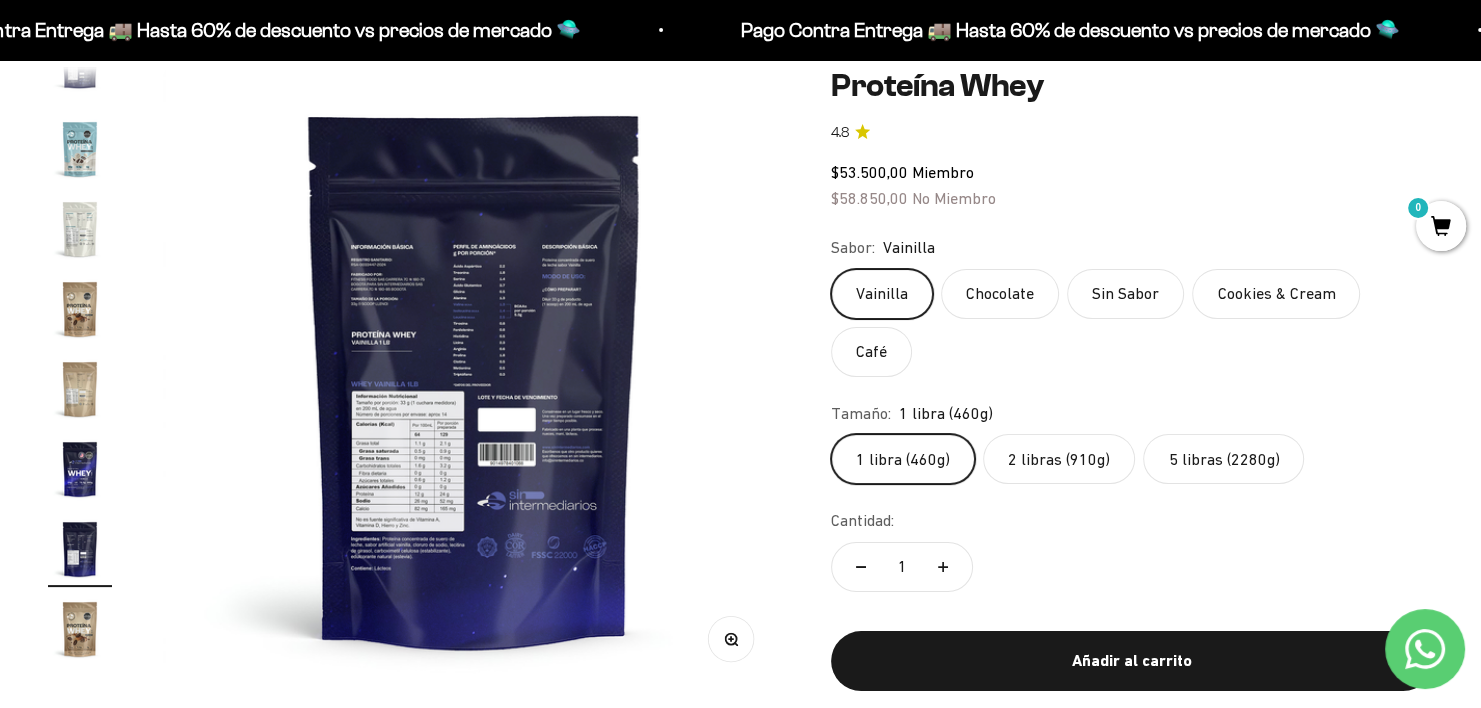 click at bounding box center [80, 469] 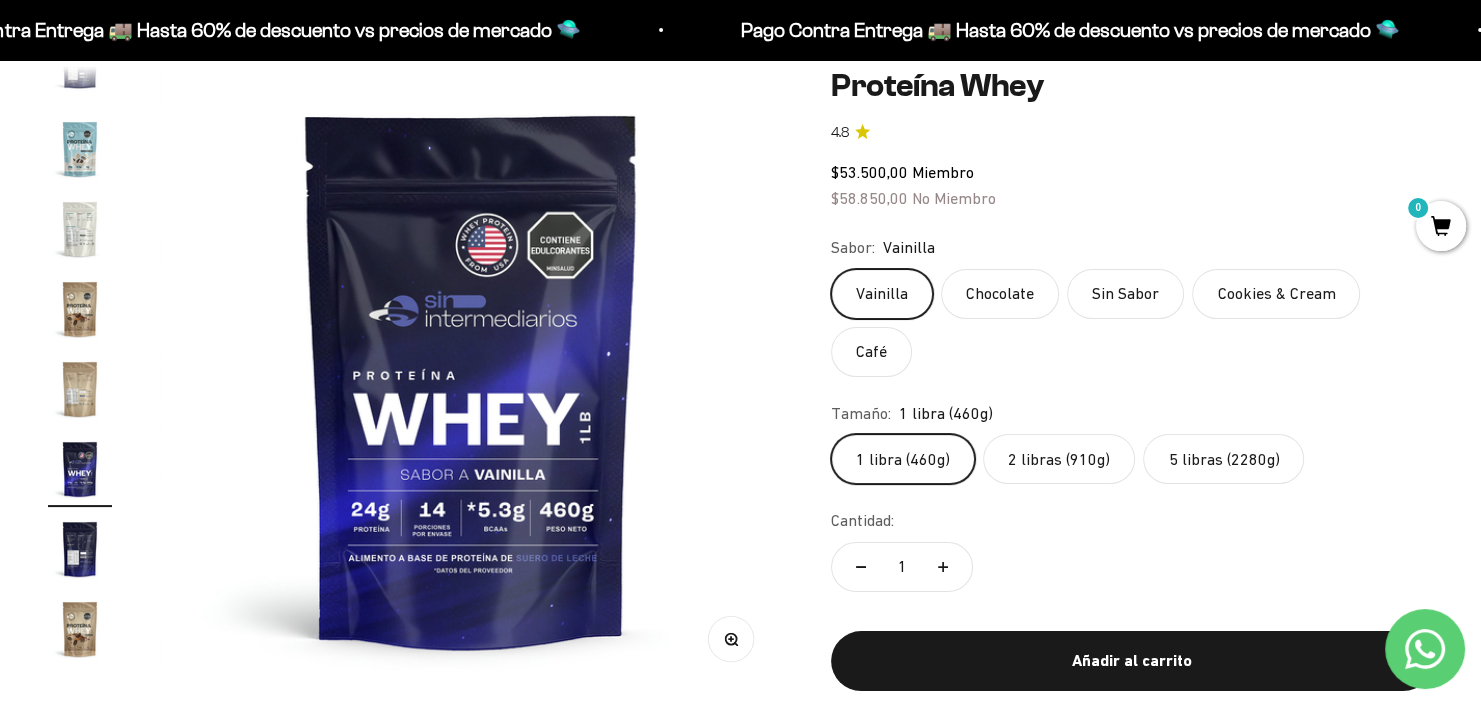 scroll, scrollTop: 0, scrollLeft: 10355, axis: horizontal 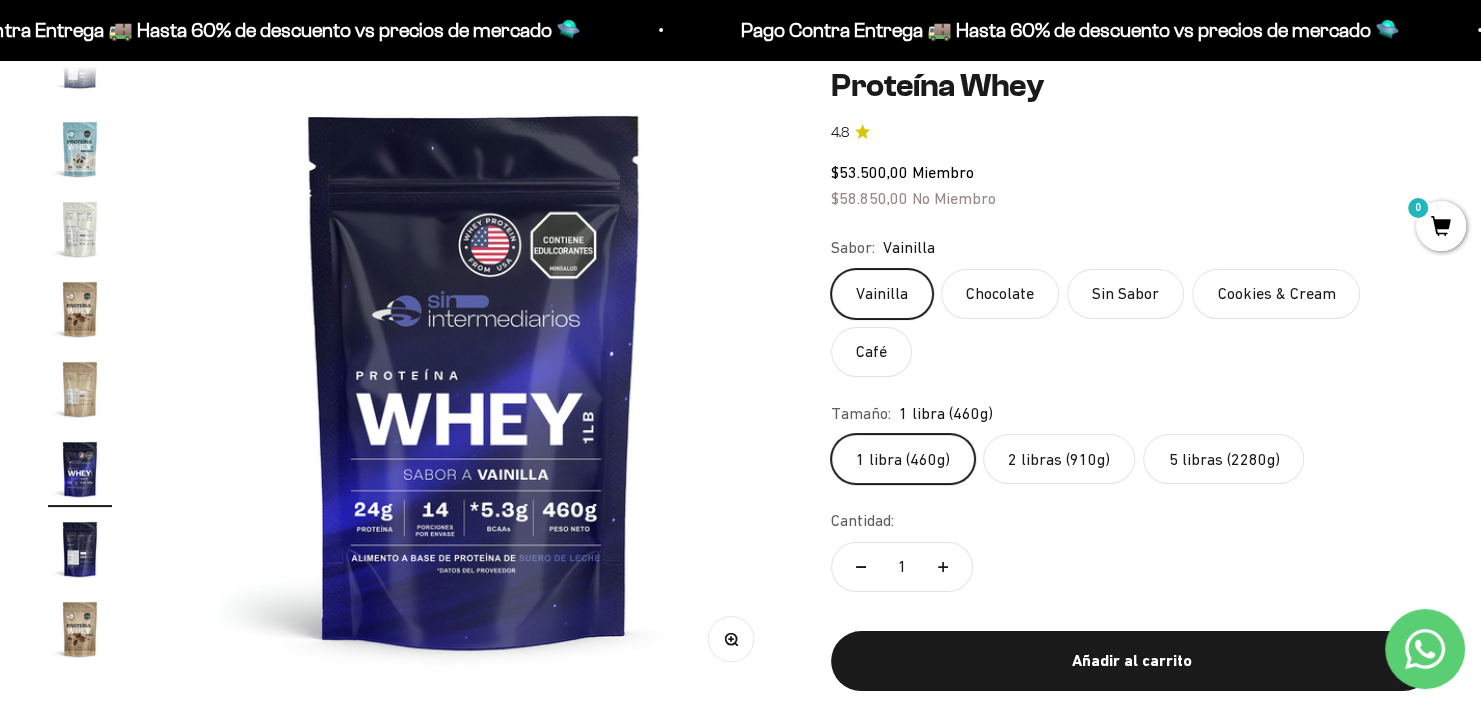 click on "2 libras (910g)" 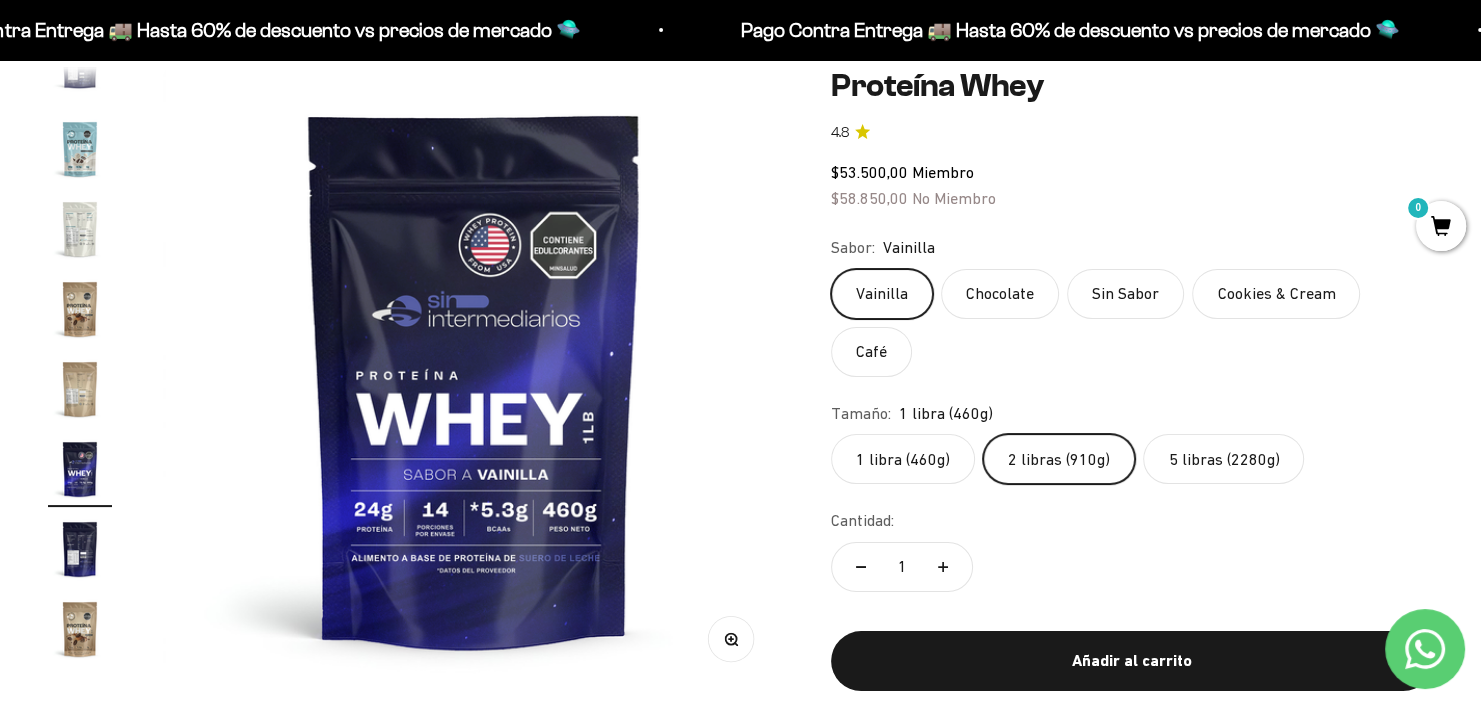 scroll, scrollTop: 0, scrollLeft: 2588, axis: horizontal 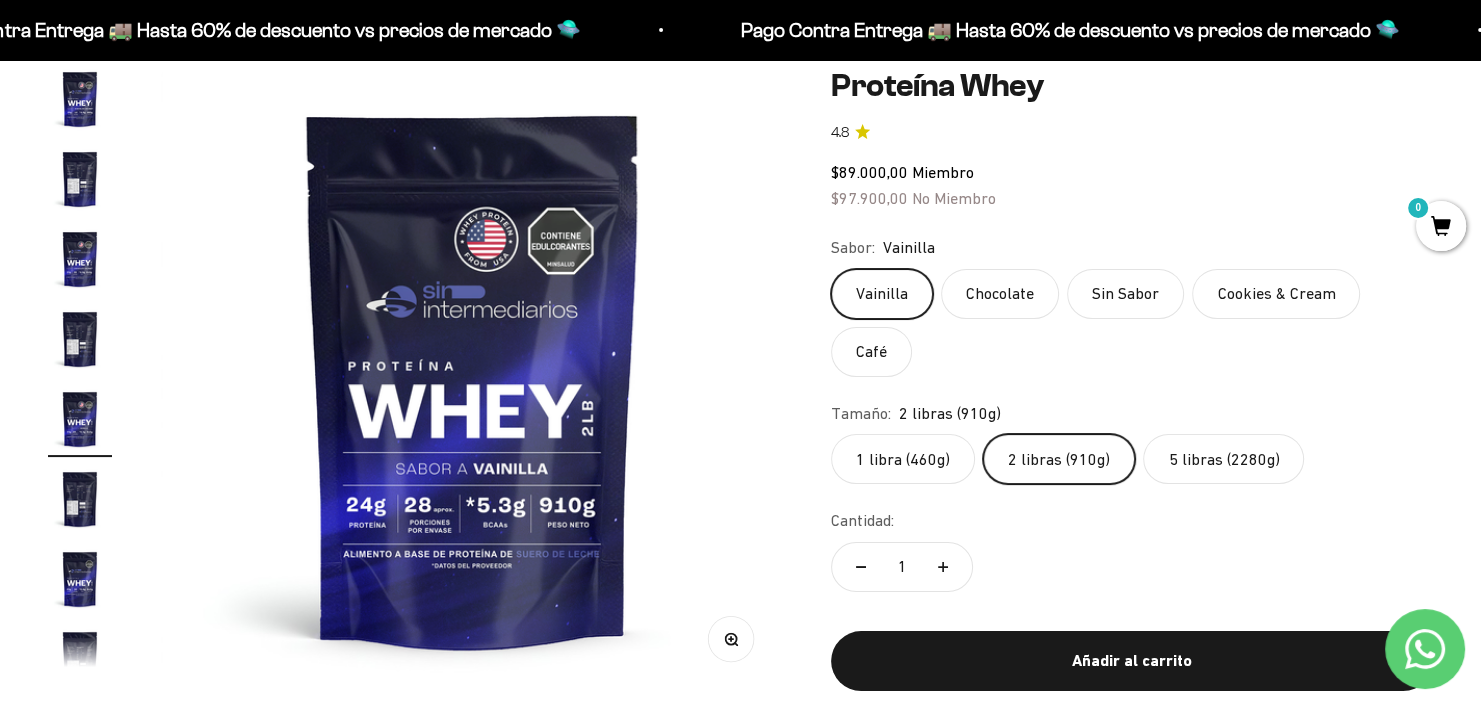 click on "Chocolate" 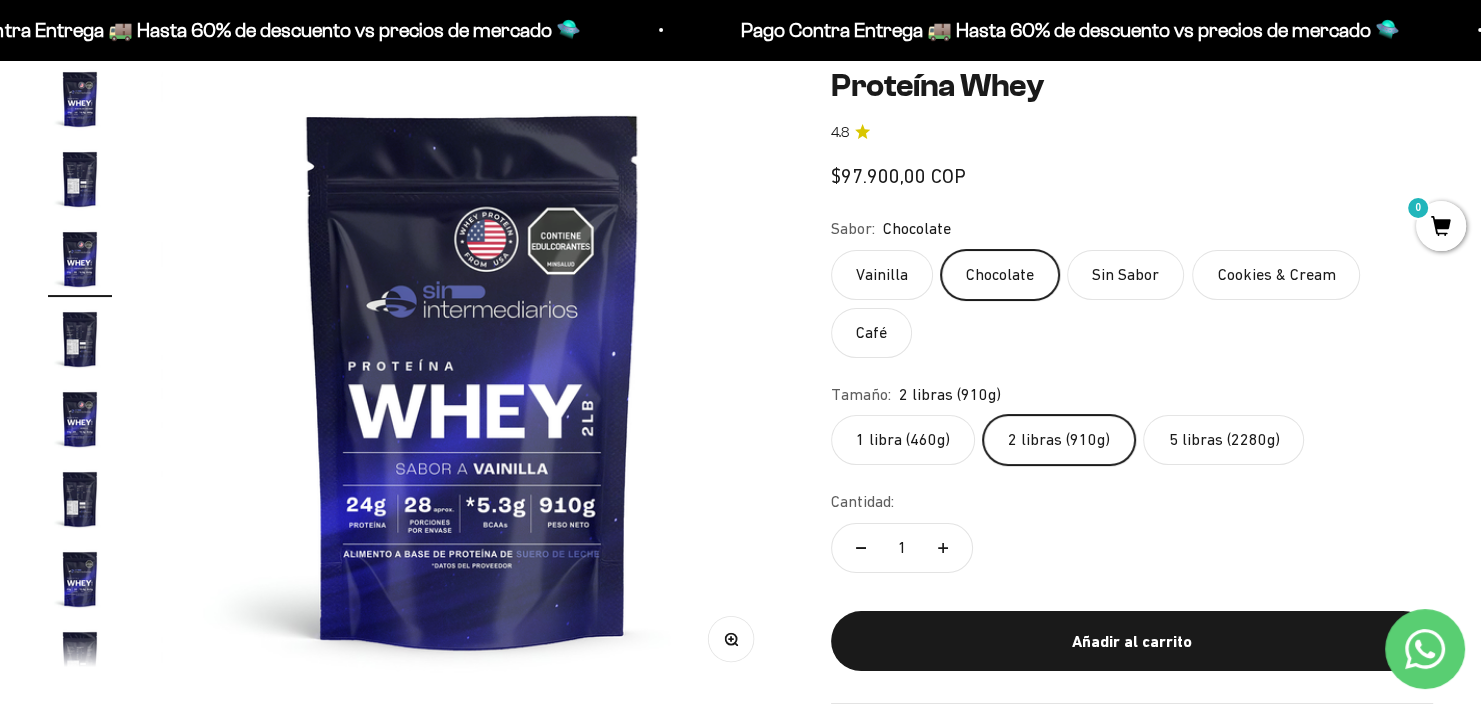 scroll, scrollTop: 0, scrollLeft: 1294, axis: horizontal 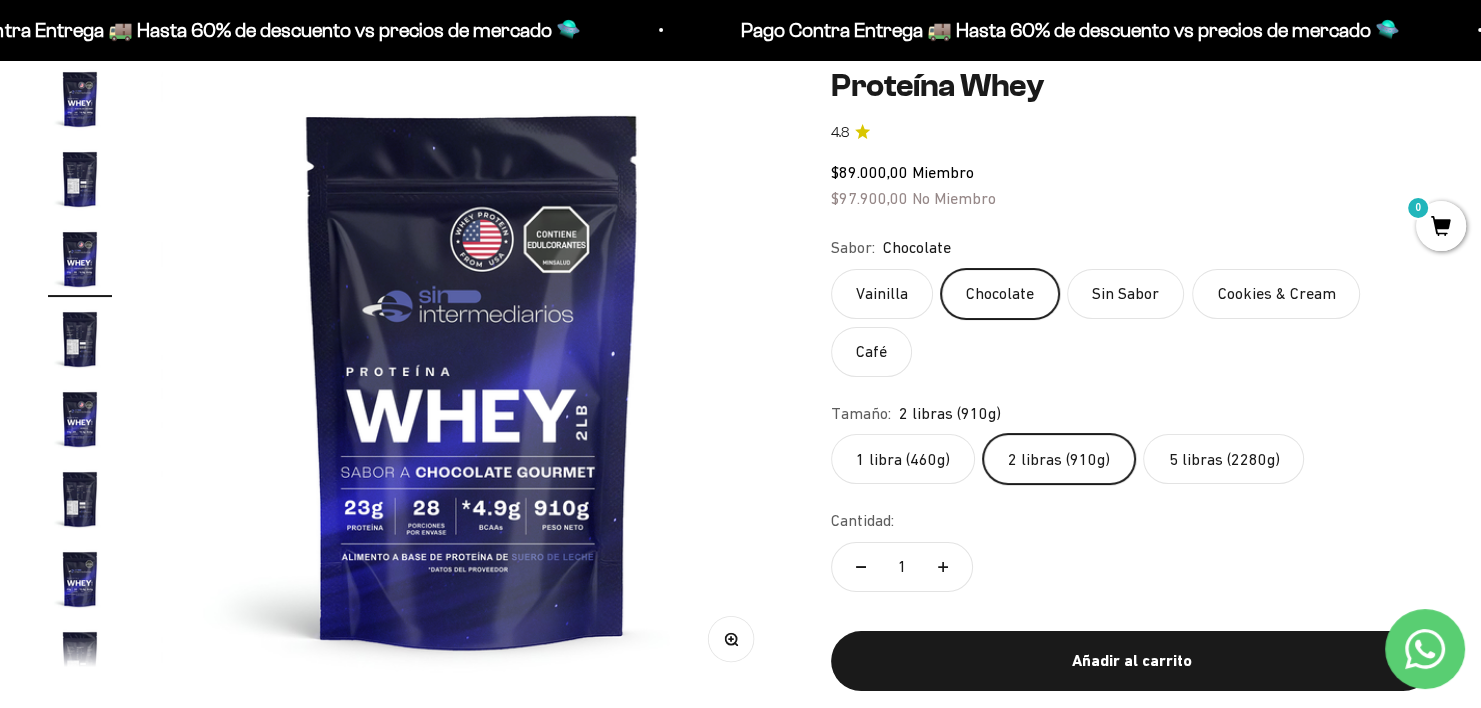 click on "Sin Sabor" 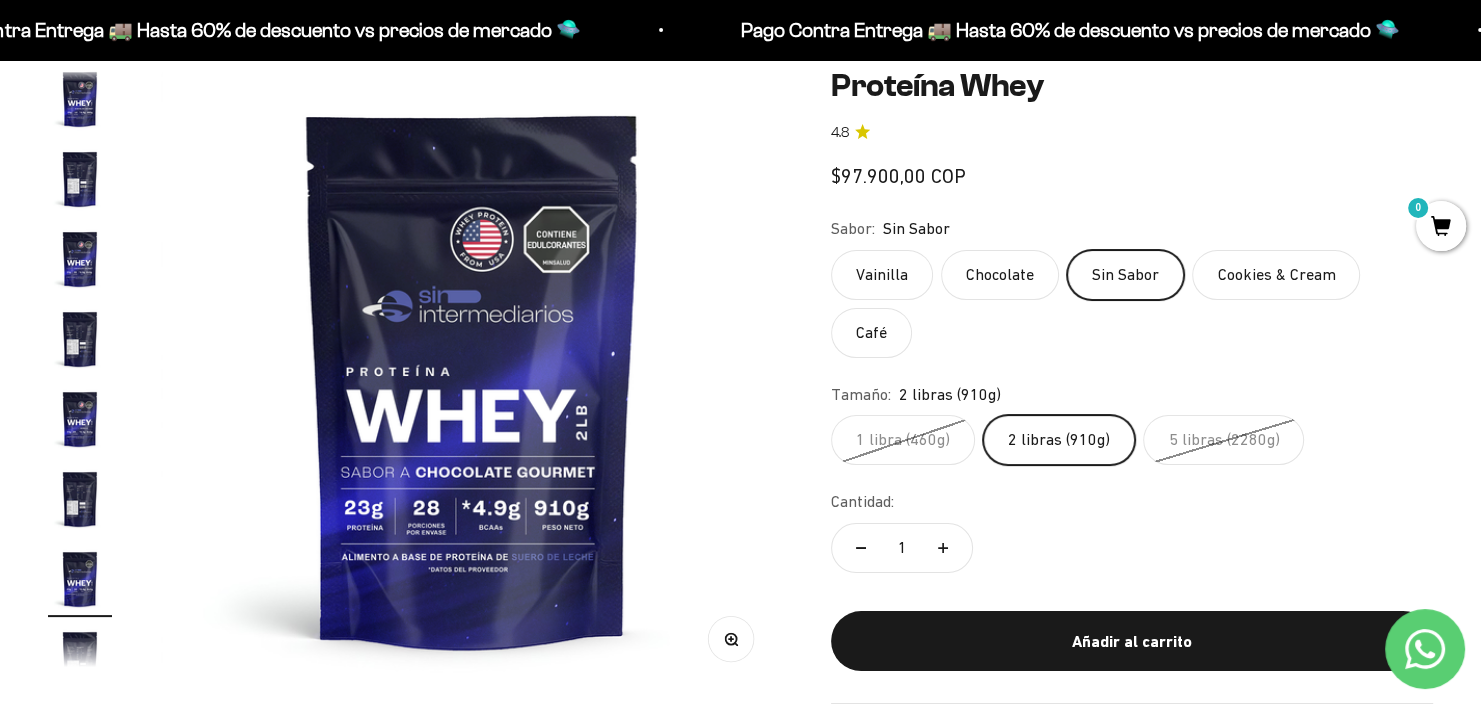 scroll, scrollTop: 0, scrollLeft: 3883, axis: horizontal 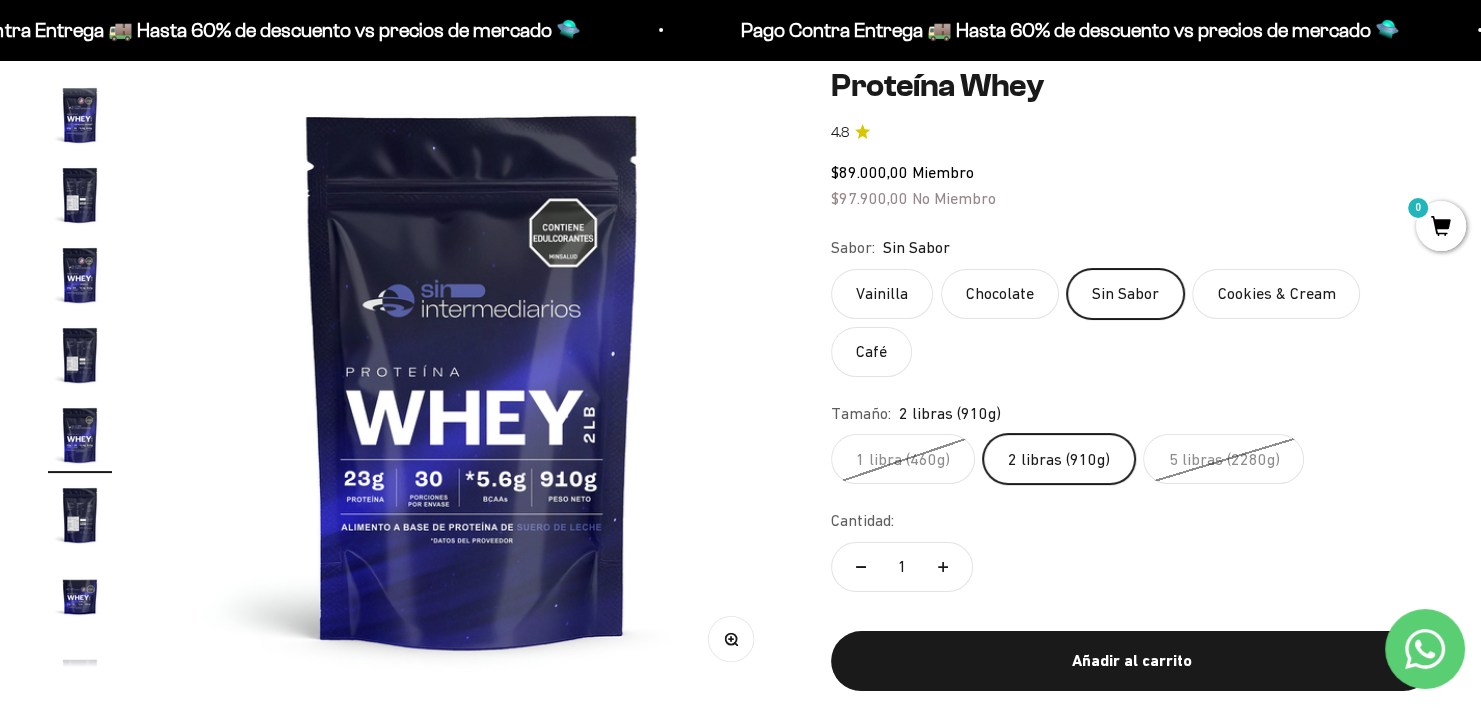 click on "Chocolate" 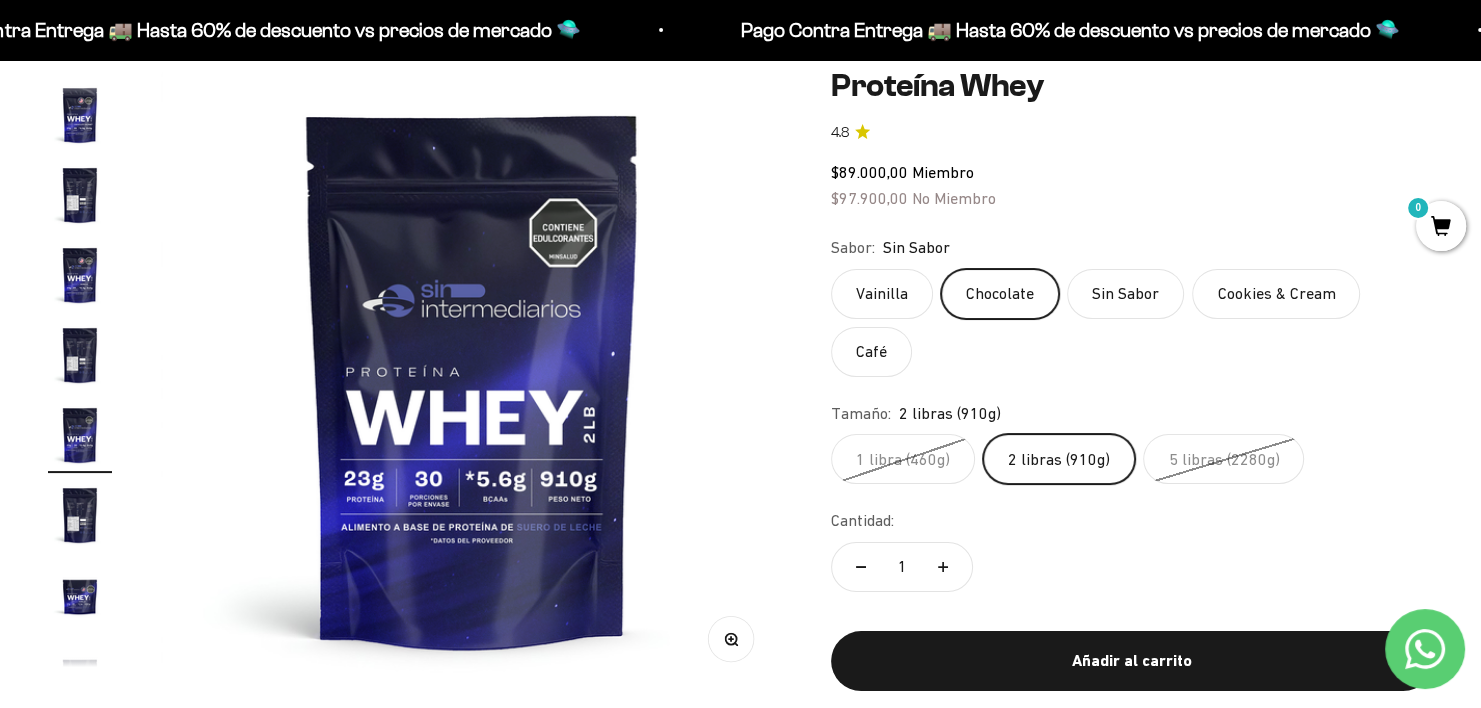 scroll, scrollTop: 0, scrollLeft: 1294, axis: horizontal 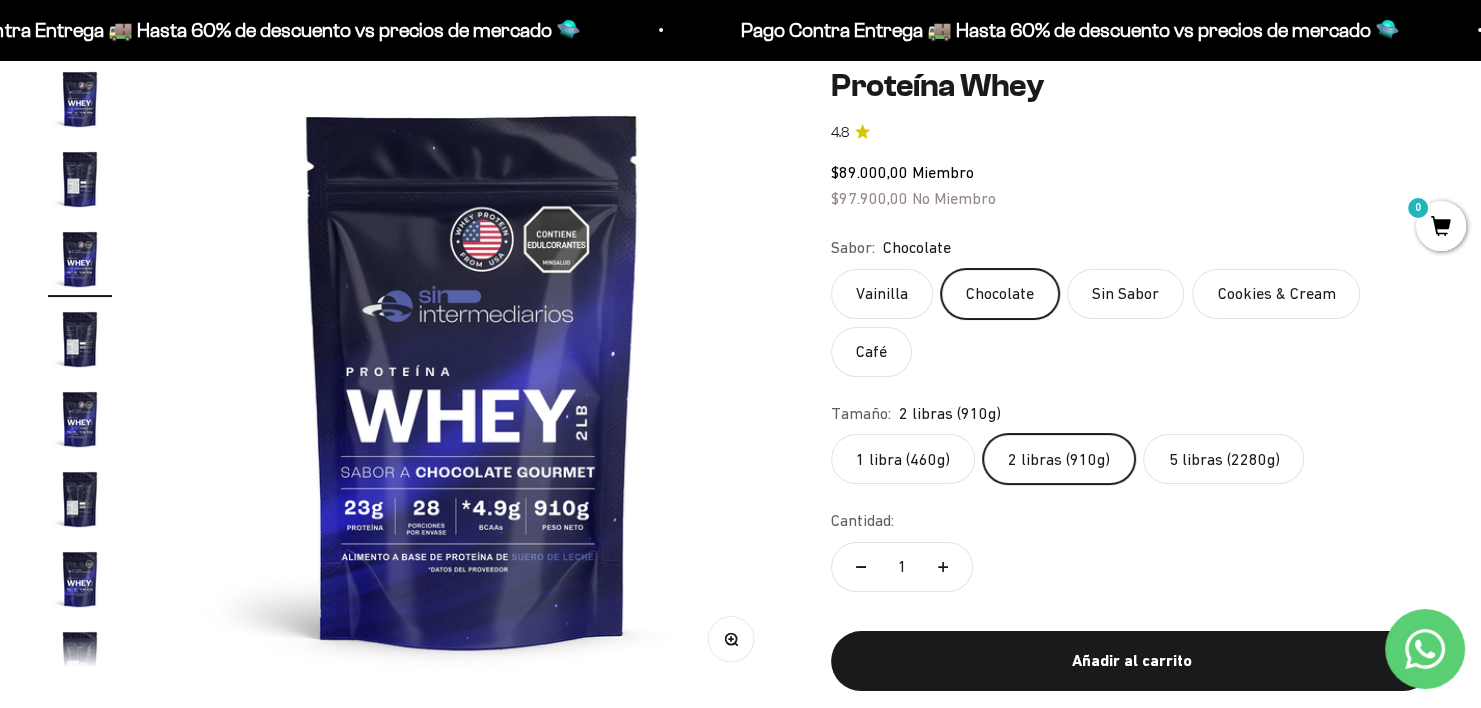click on "Sin Sabor" 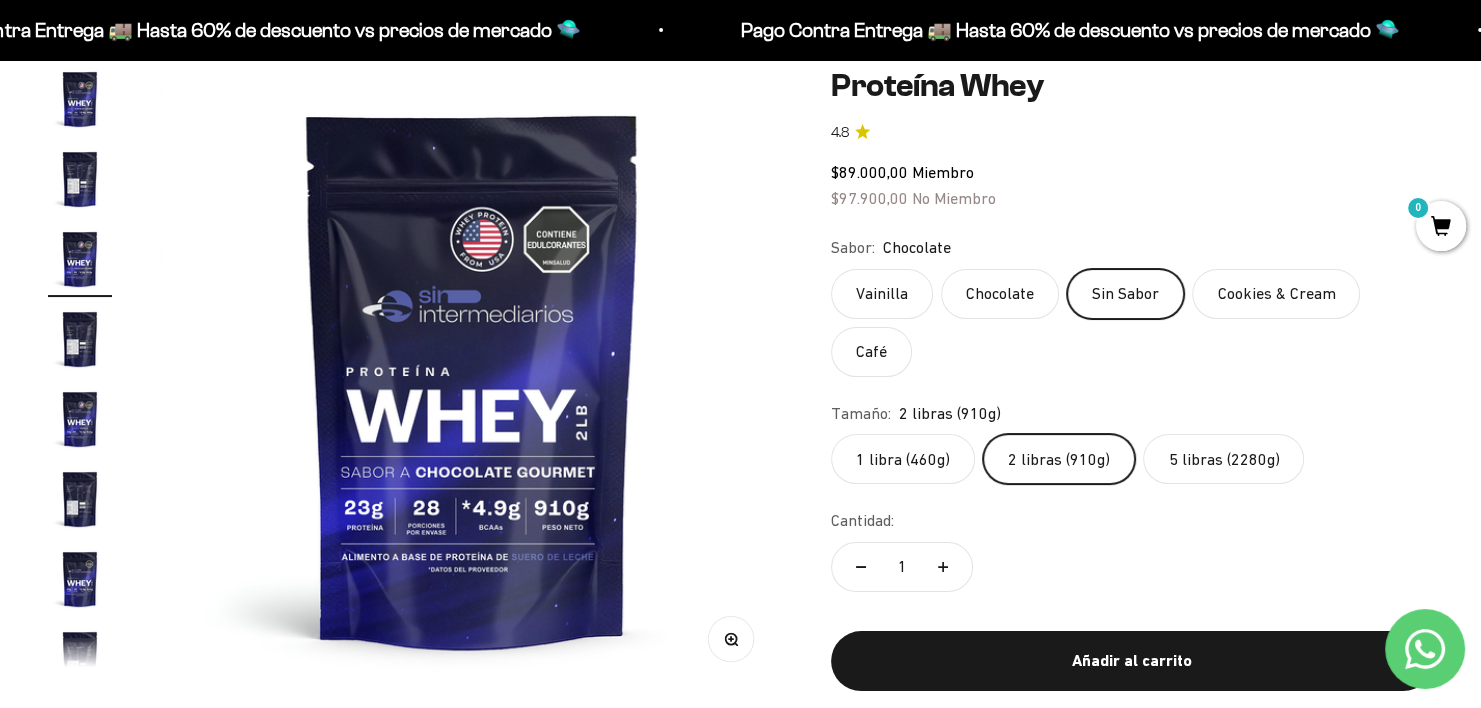 scroll, scrollTop: 0, scrollLeft: 3883, axis: horizontal 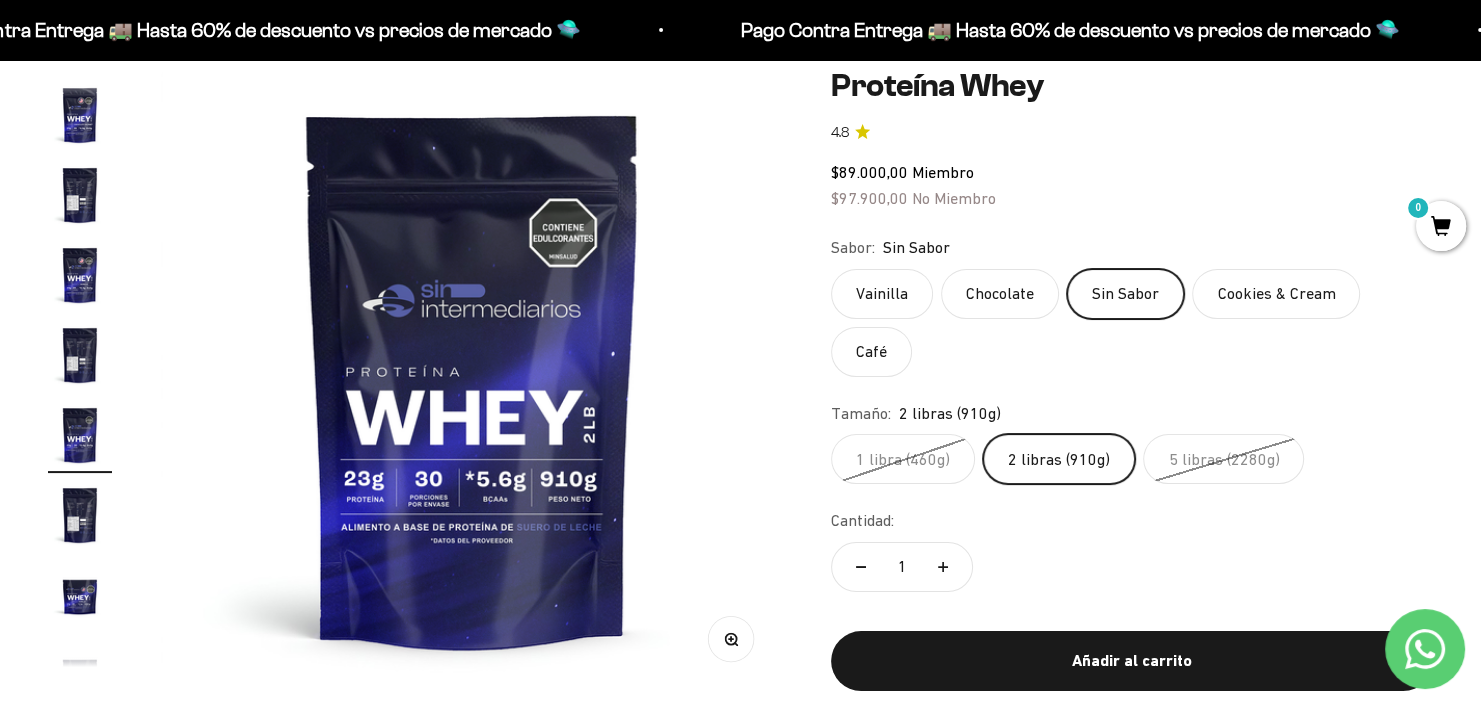 click on "Chocolate" 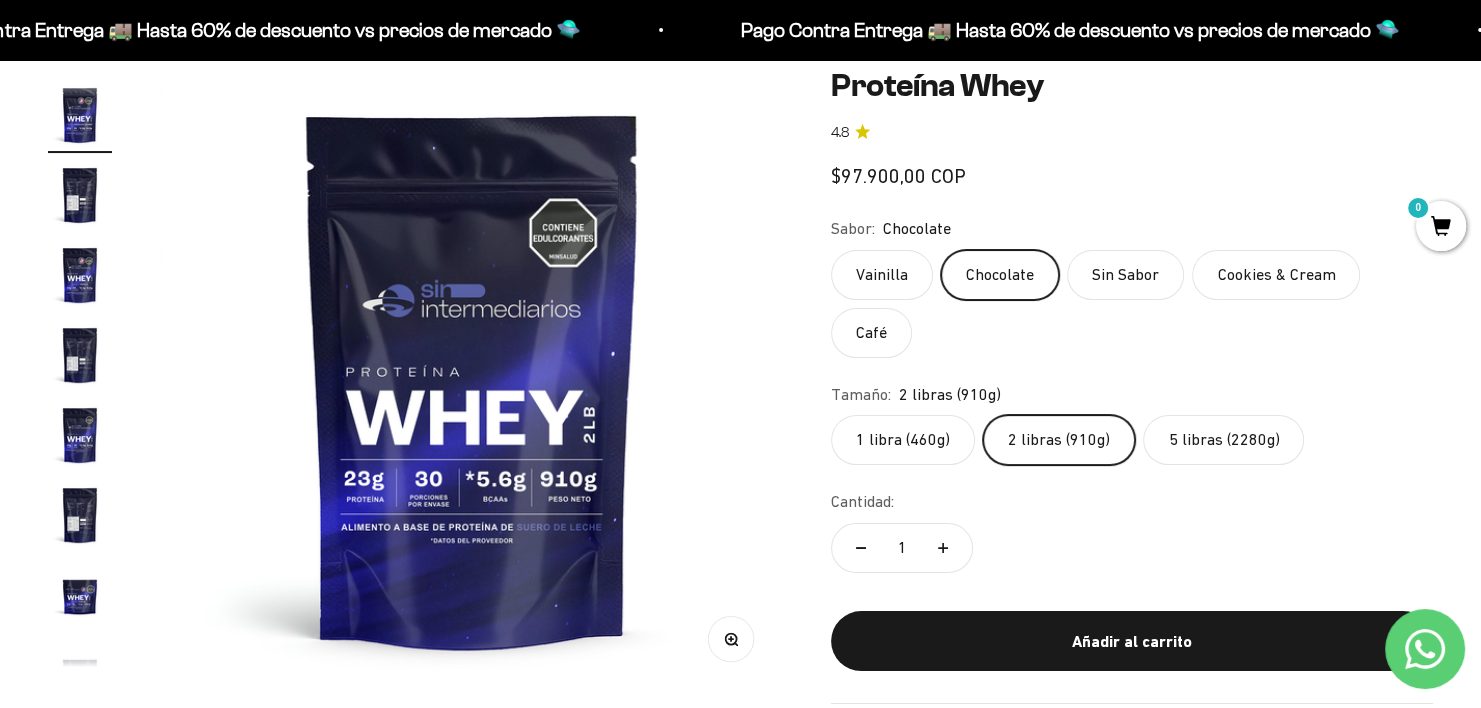 scroll, scrollTop: 0, scrollLeft: 1294, axis: horizontal 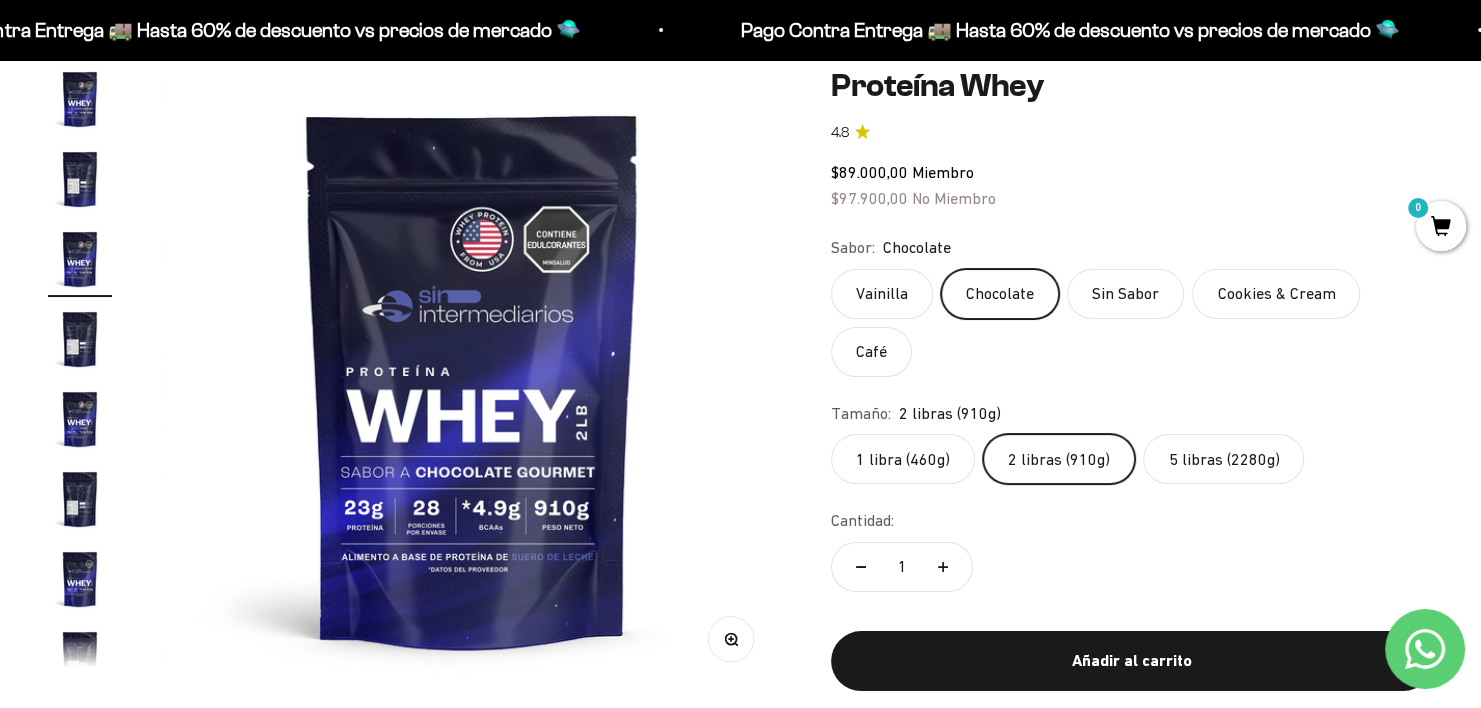 click at bounding box center (80, 339) 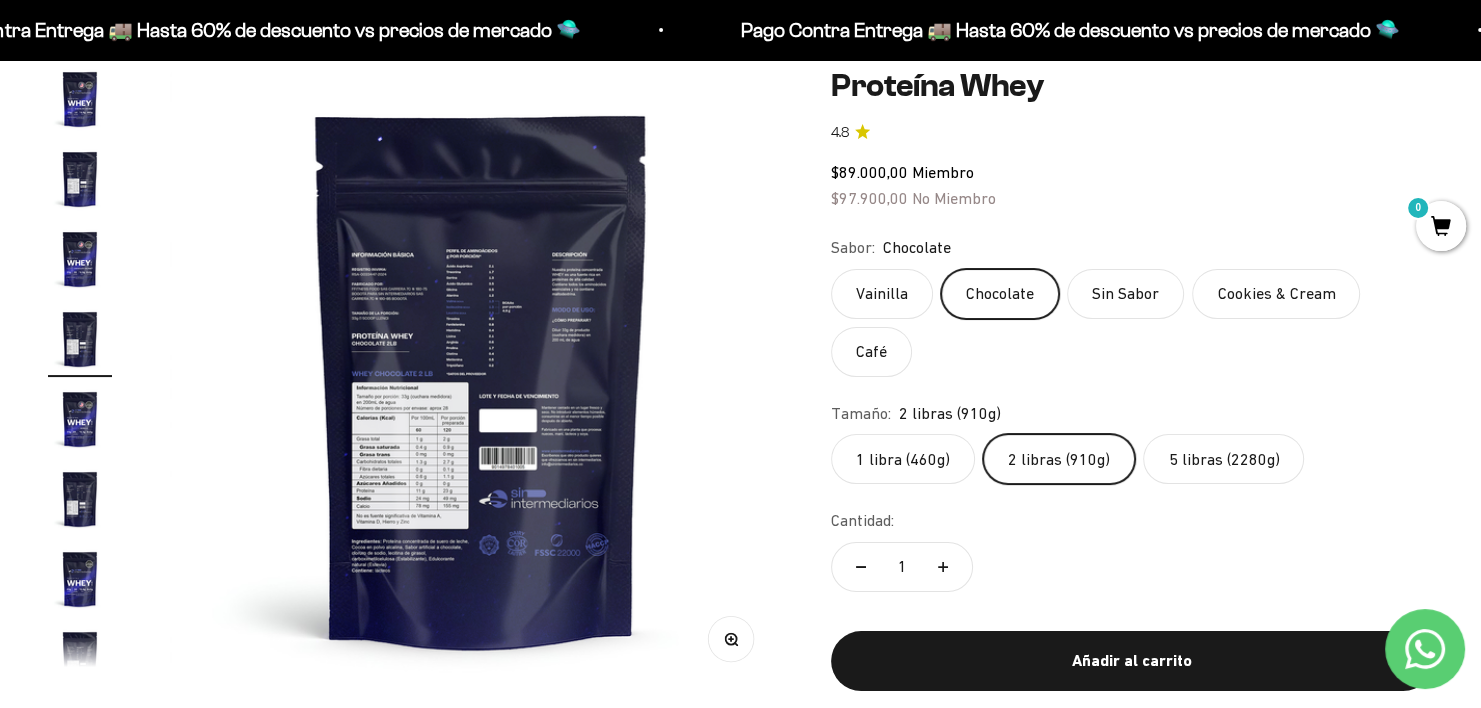 scroll, scrollTop: 0, scrollLeft: 1941, axis: horizontal 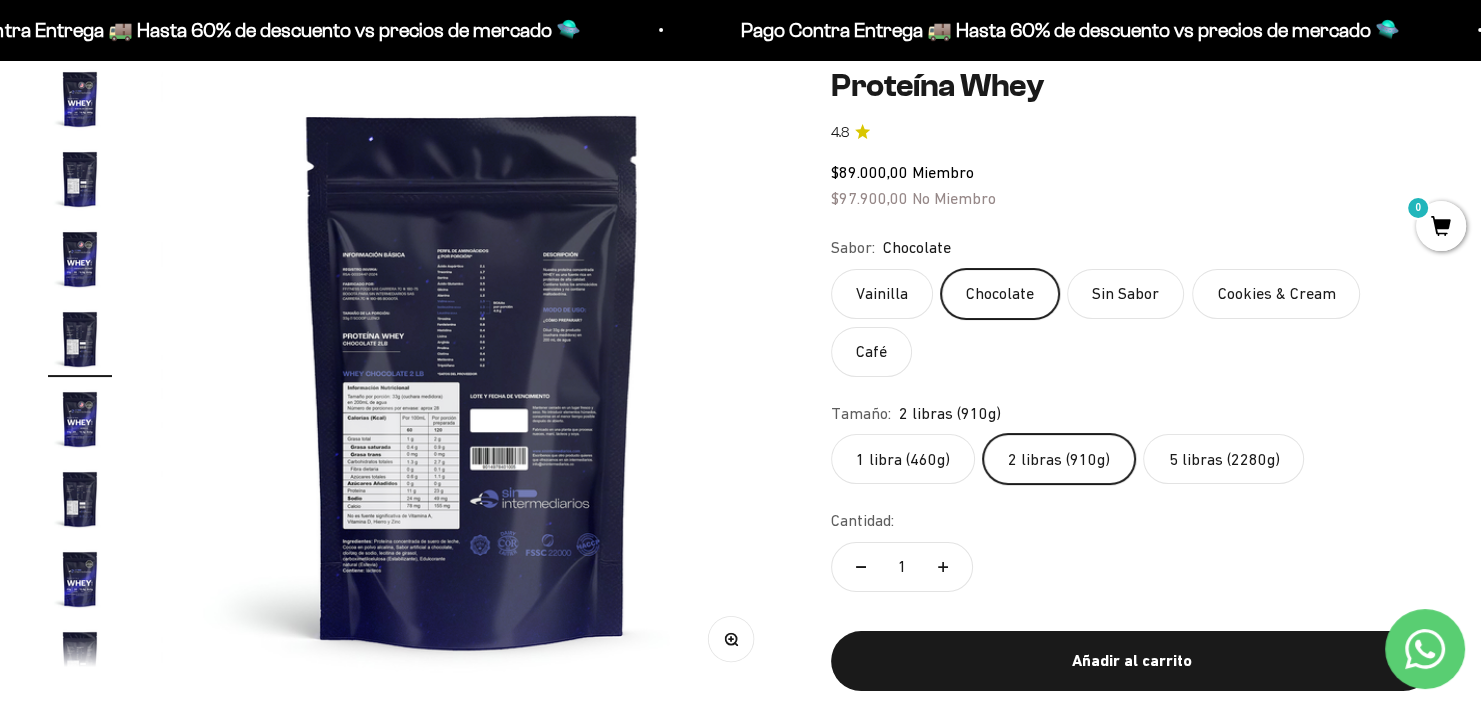 click 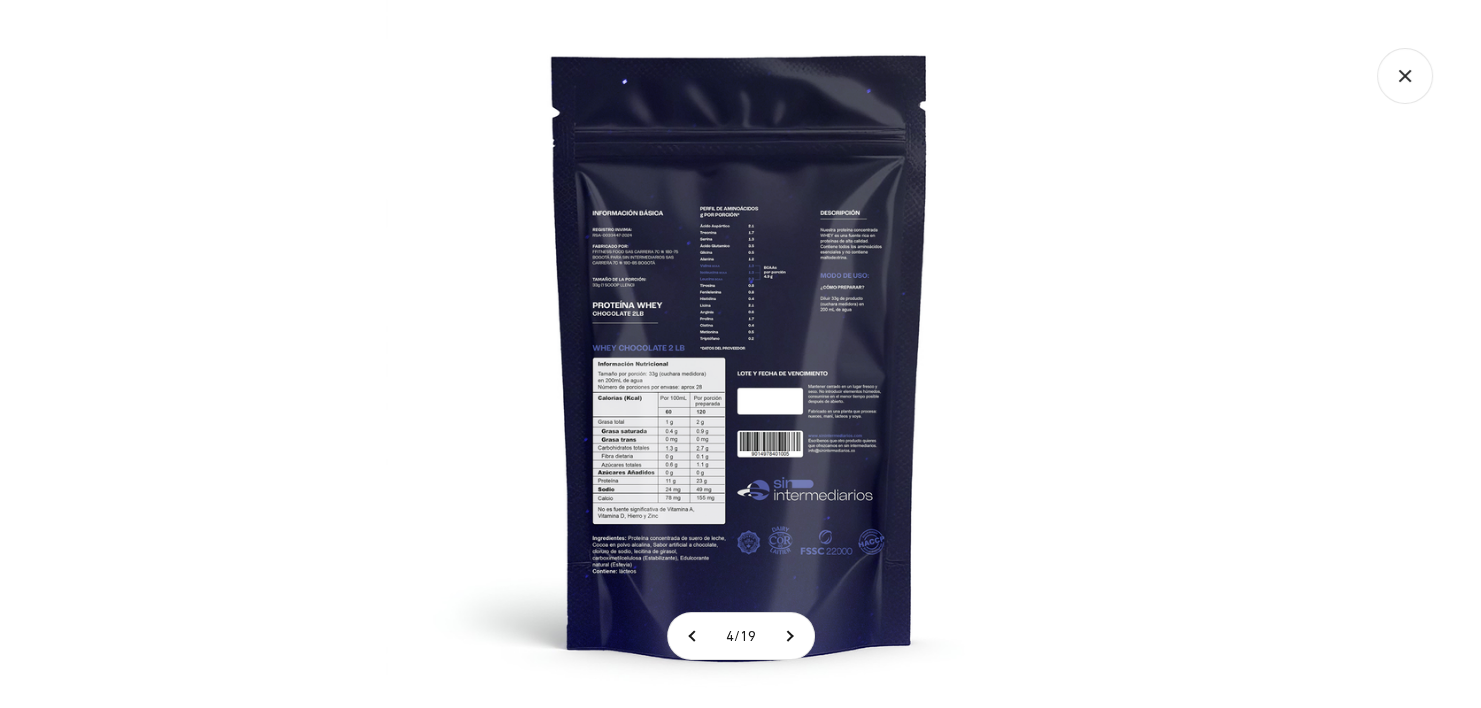 click at bounding box center (740, 354) 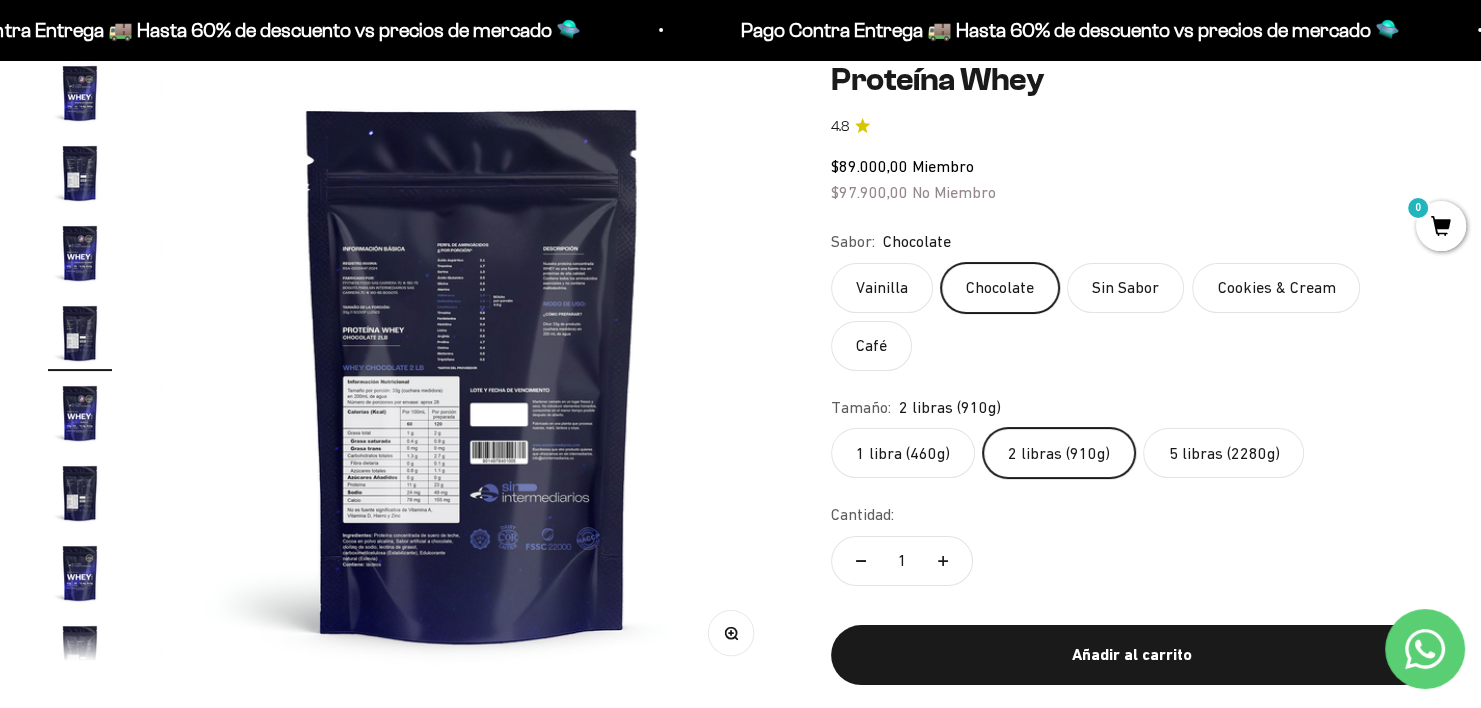 scroll, scrollTop: 195, scrollLeft: 0, axis: vertical 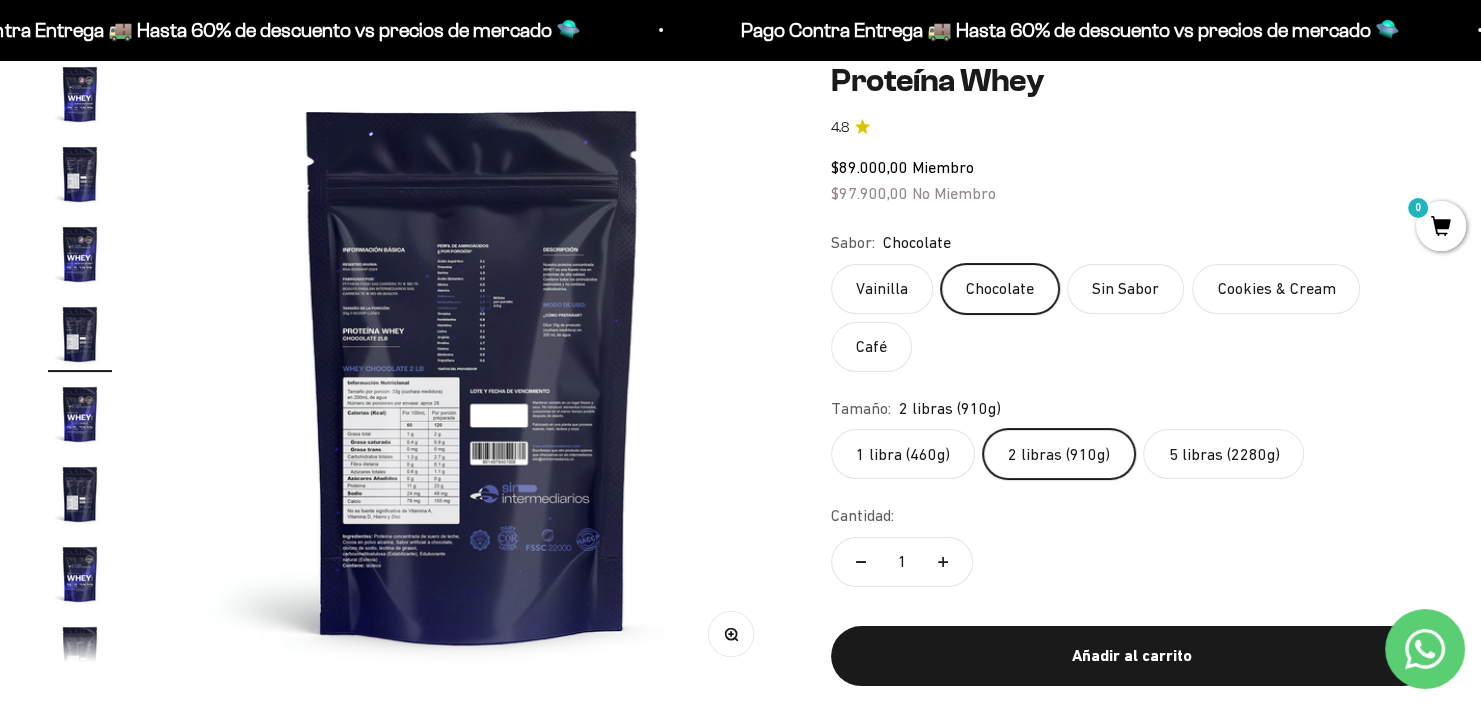 click on "5 libras (2280g)" 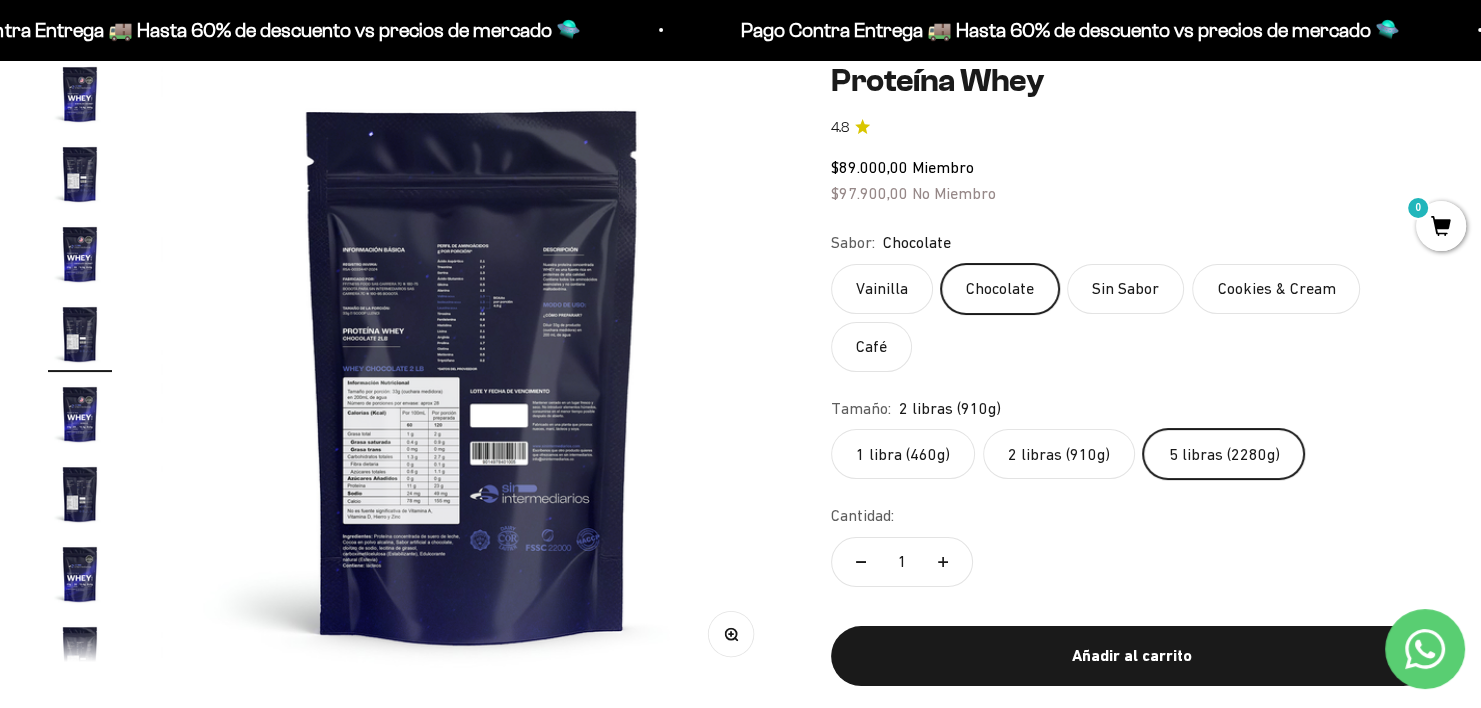 scroll, scrollTop: 0, scrollLeft: 6472, axis: horizontal 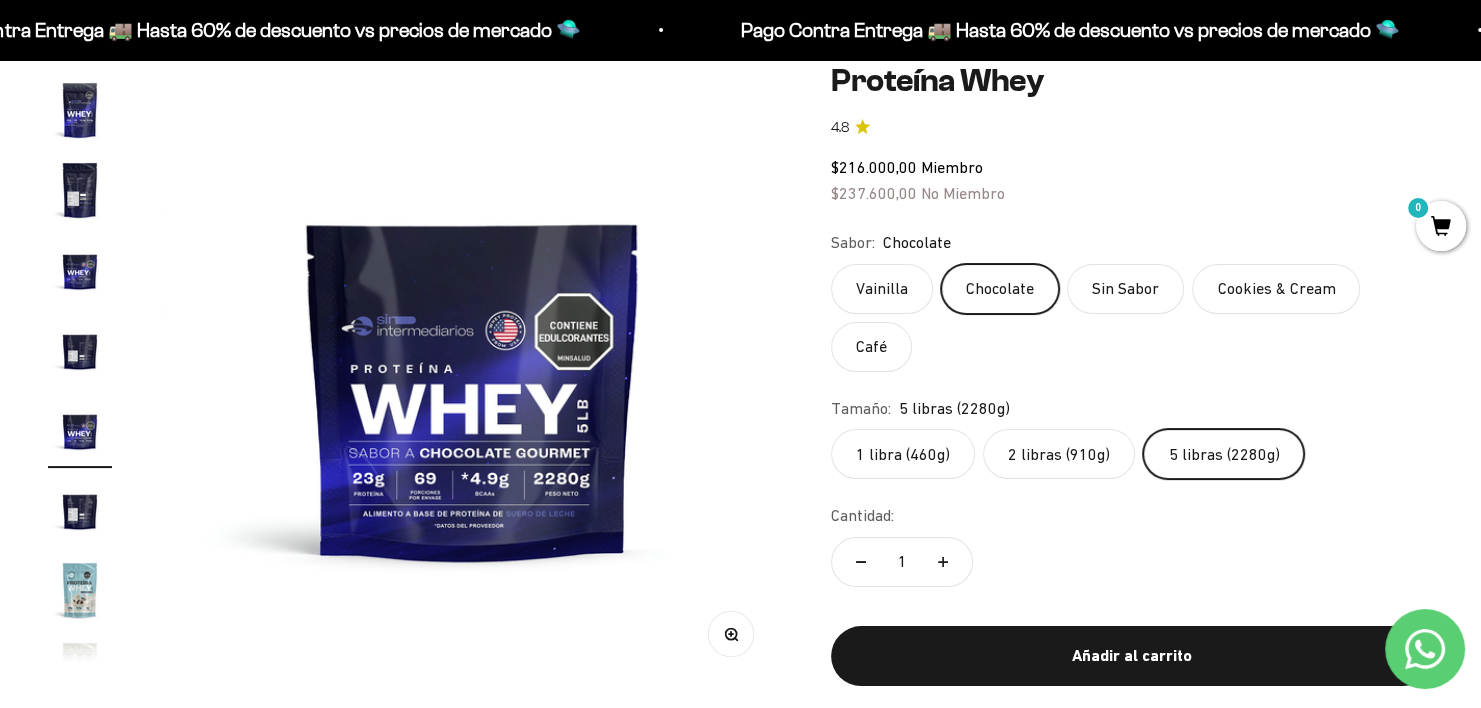 click on "2 libras (910g)" 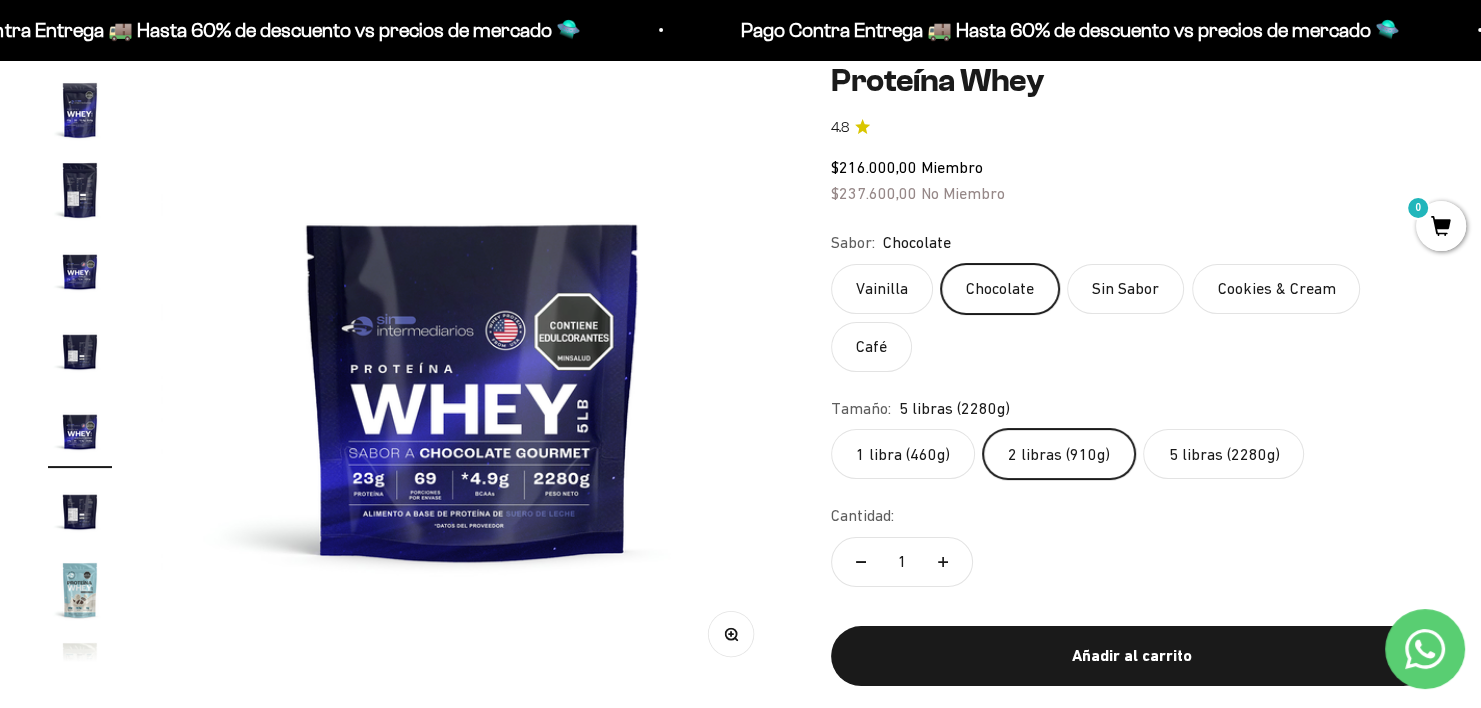 scroll, scrollTop: 0, scrollLeft: 1294, axis: horizontal 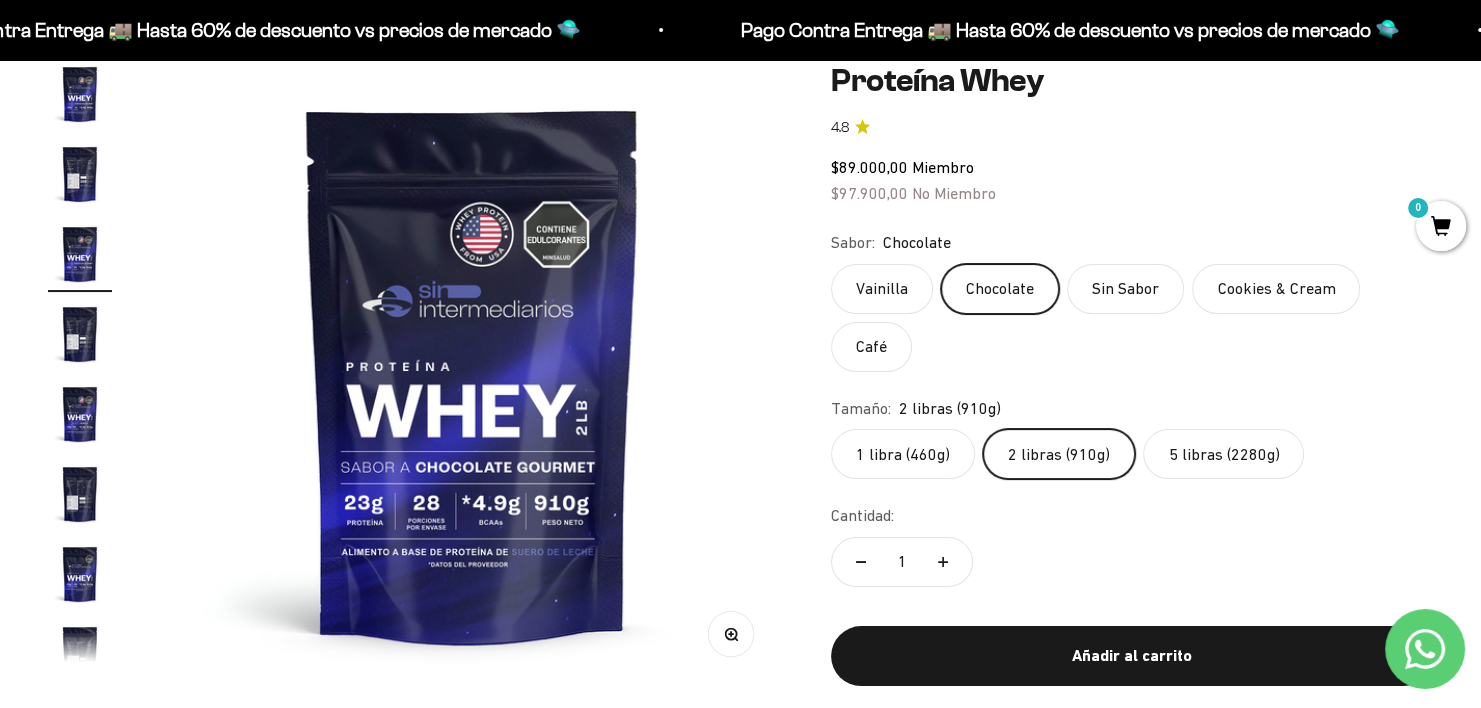 click on "Cookies & Cream" 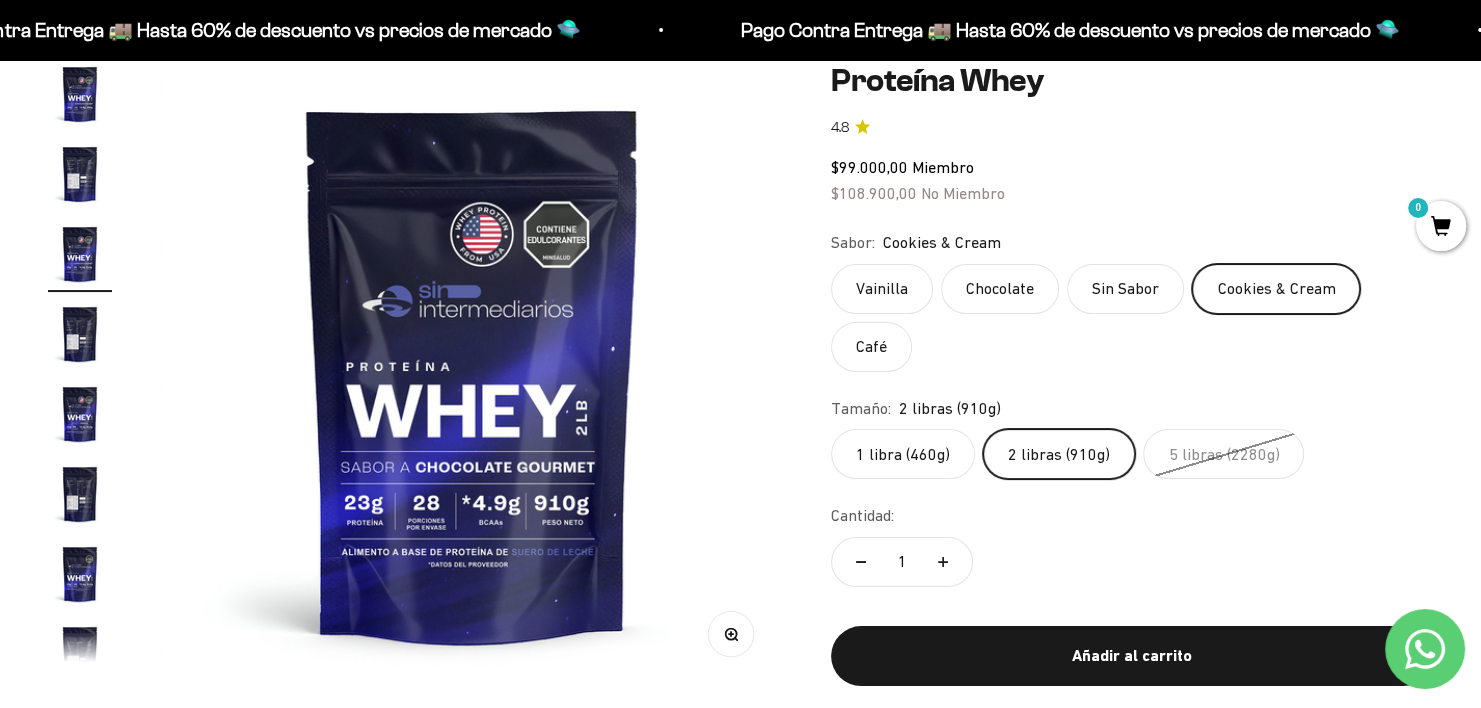 click on "Chocolate" 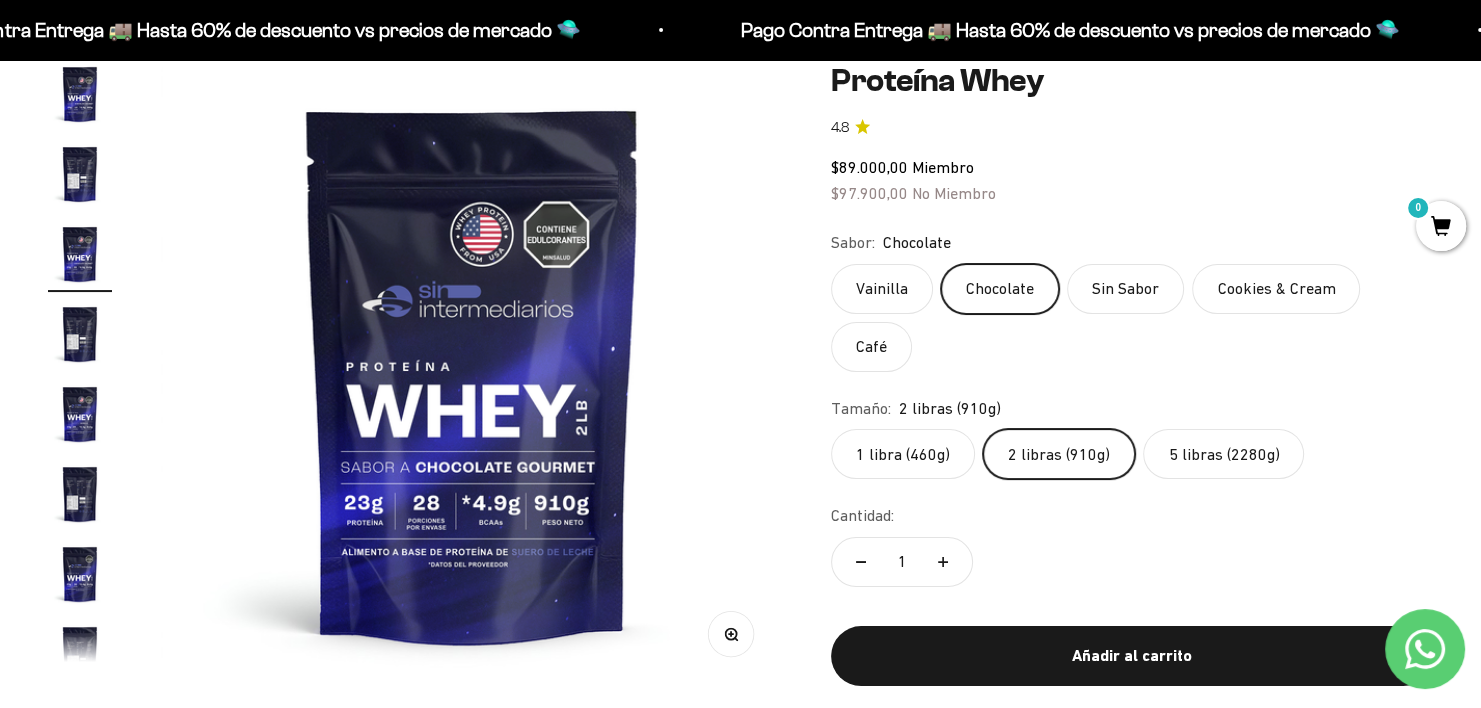 click on "Vainilla" 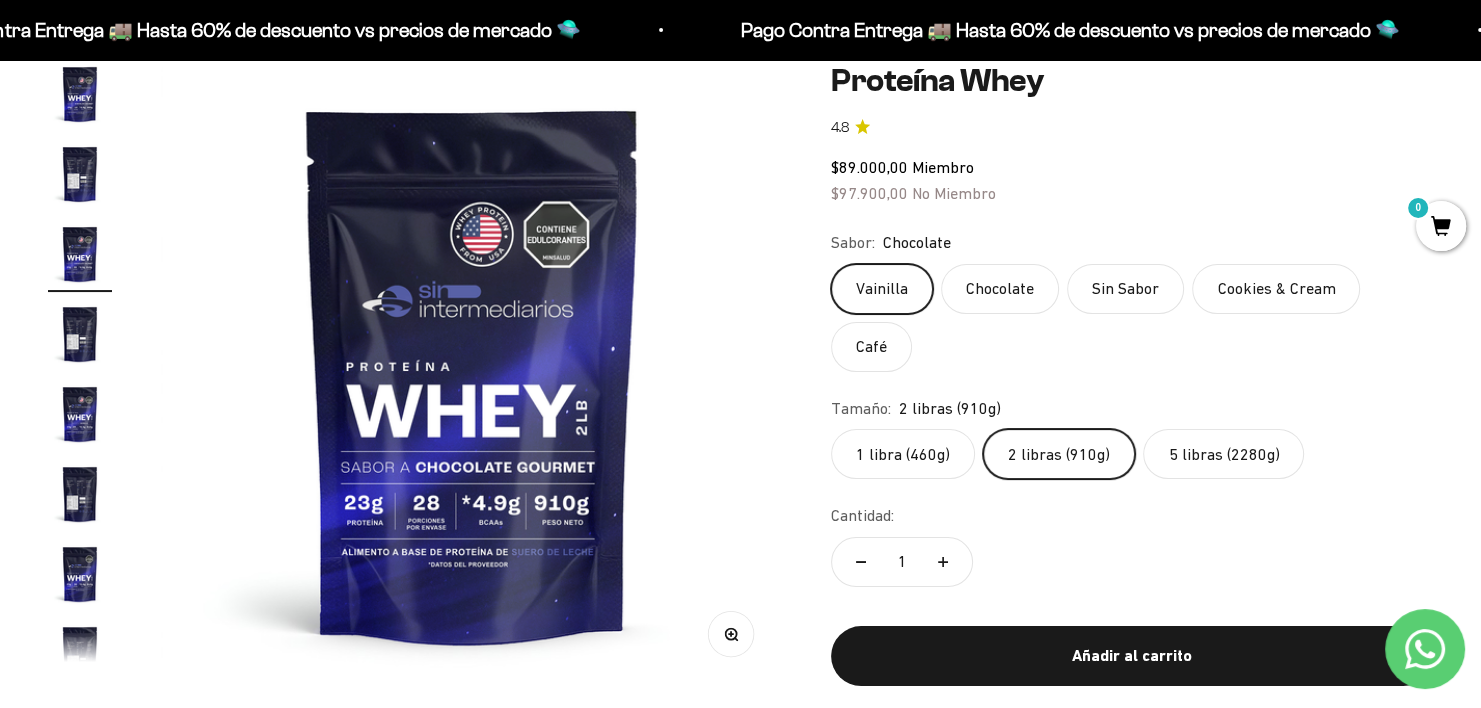 scroll, scrollTop: 0, scrollLeft: 2588, axis: horizontal 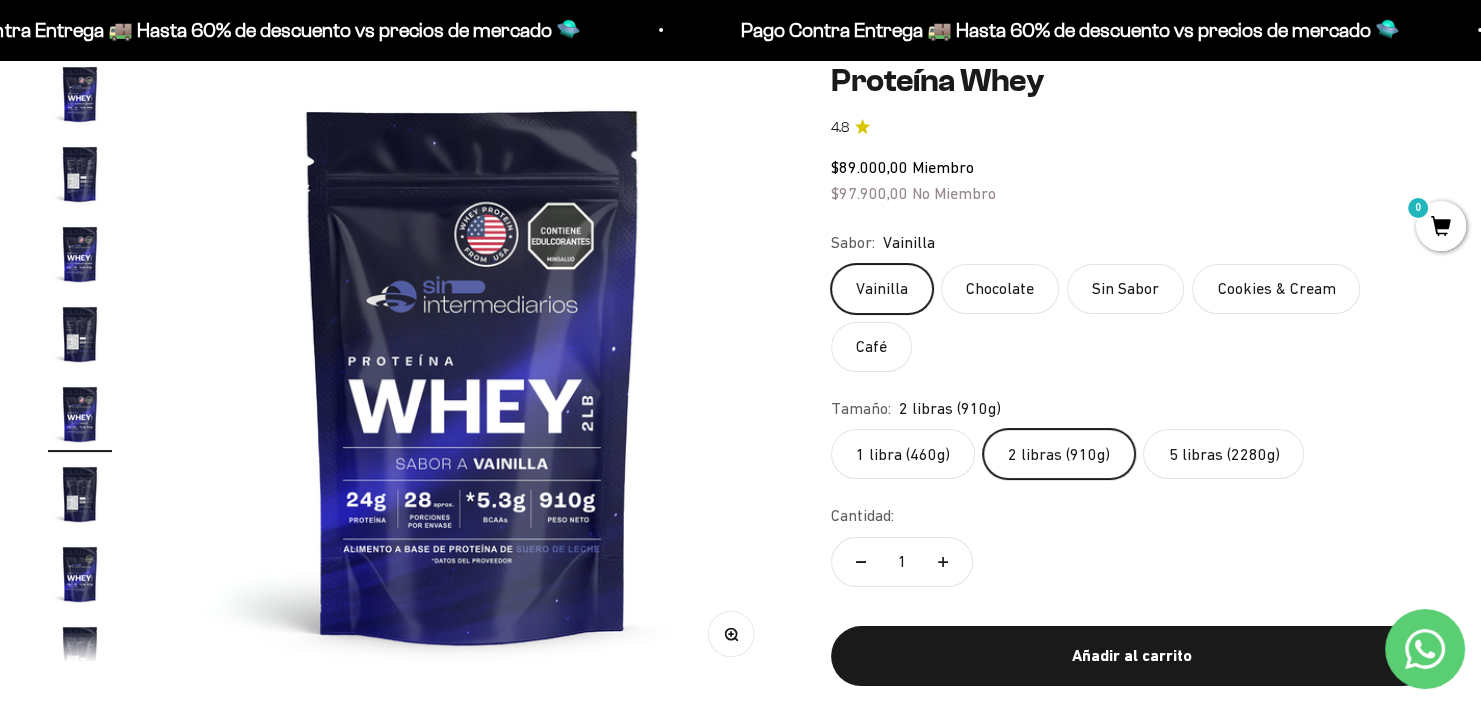 click on "Chocolate" 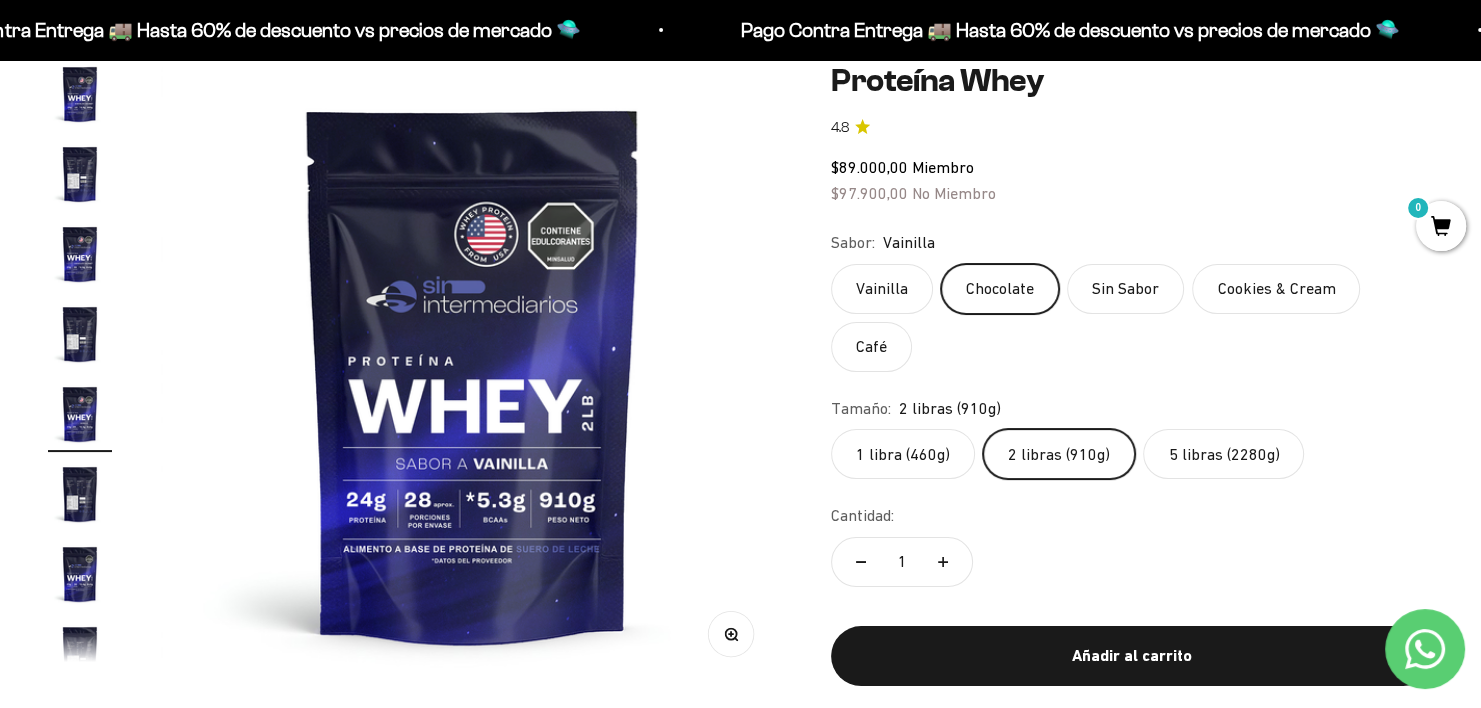 scroll, scrollTop: 0, scrollLeft: 1294, axis: horizontal 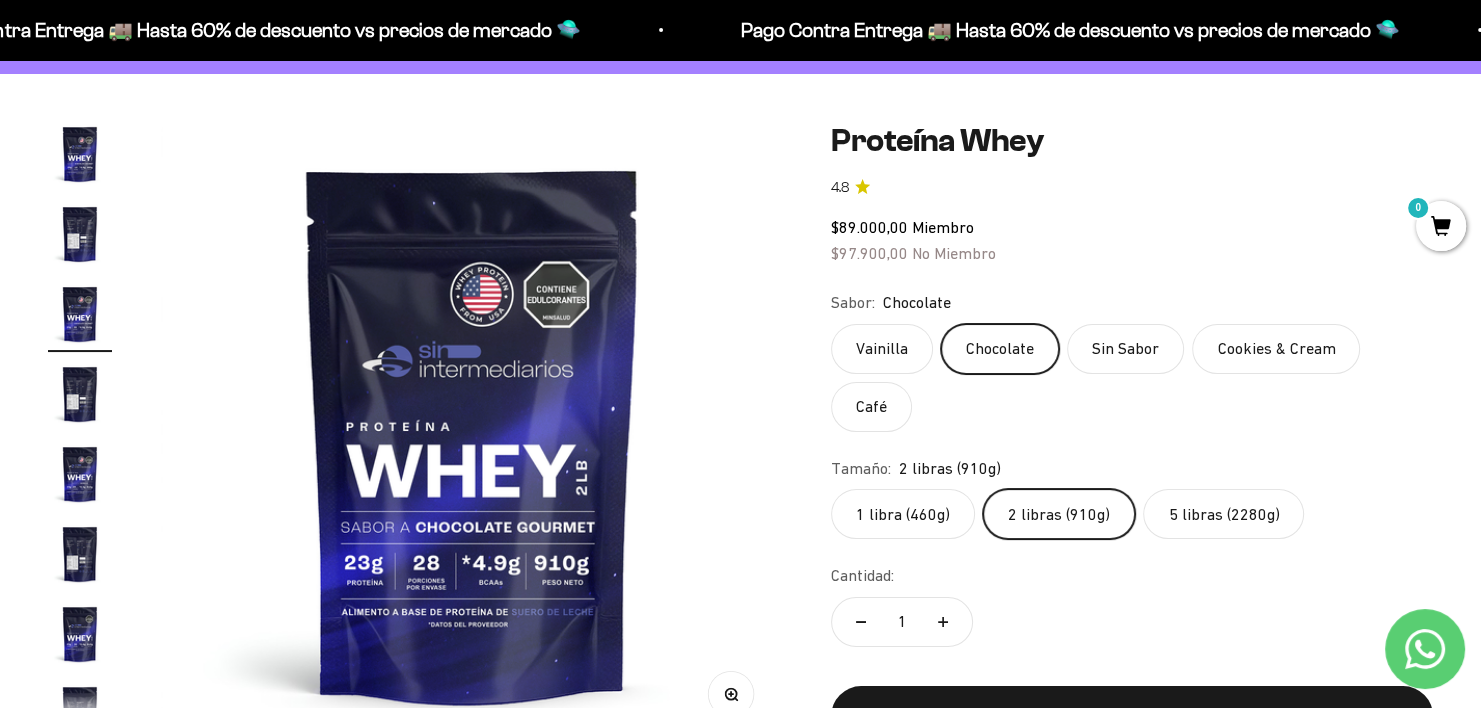 click on "Sin Sabor" 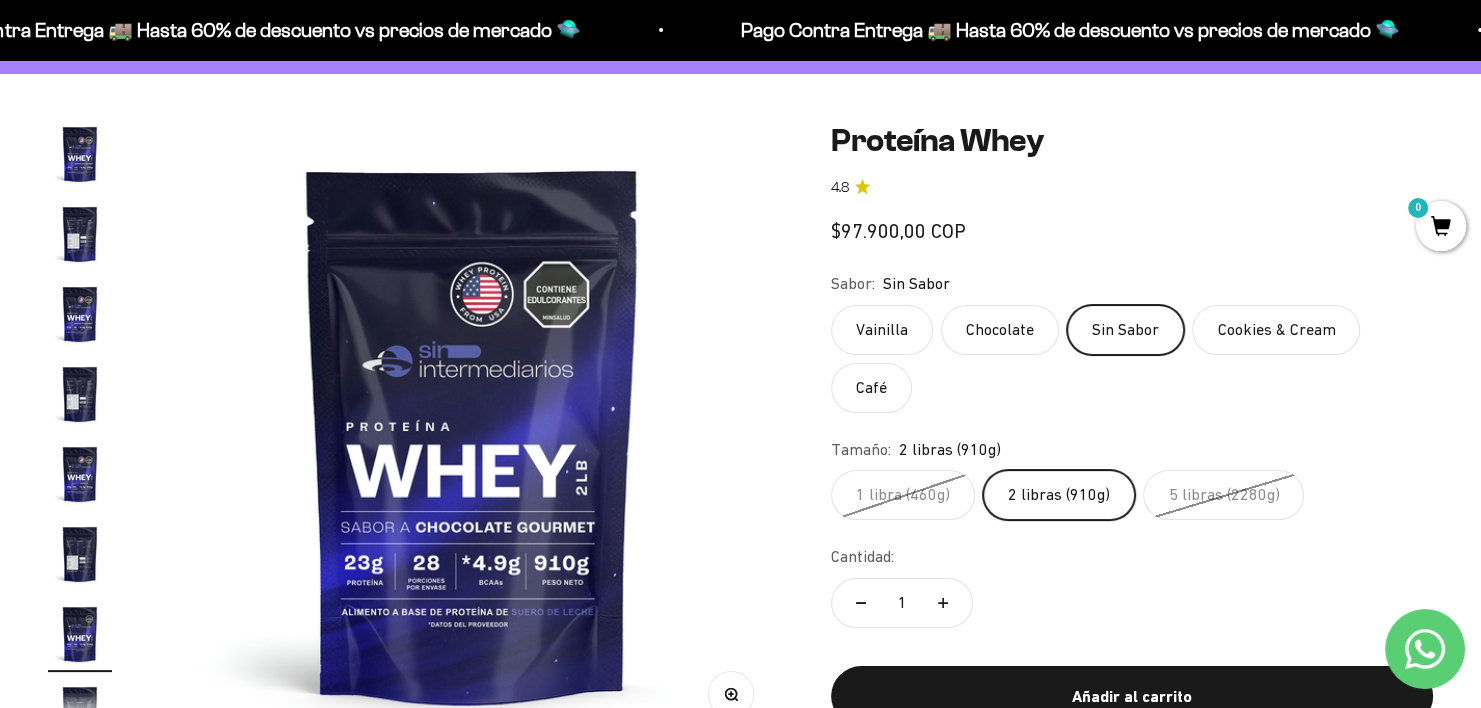 scroll, scrollTop: 0, scrollLeft: 3883, axis: horizontal 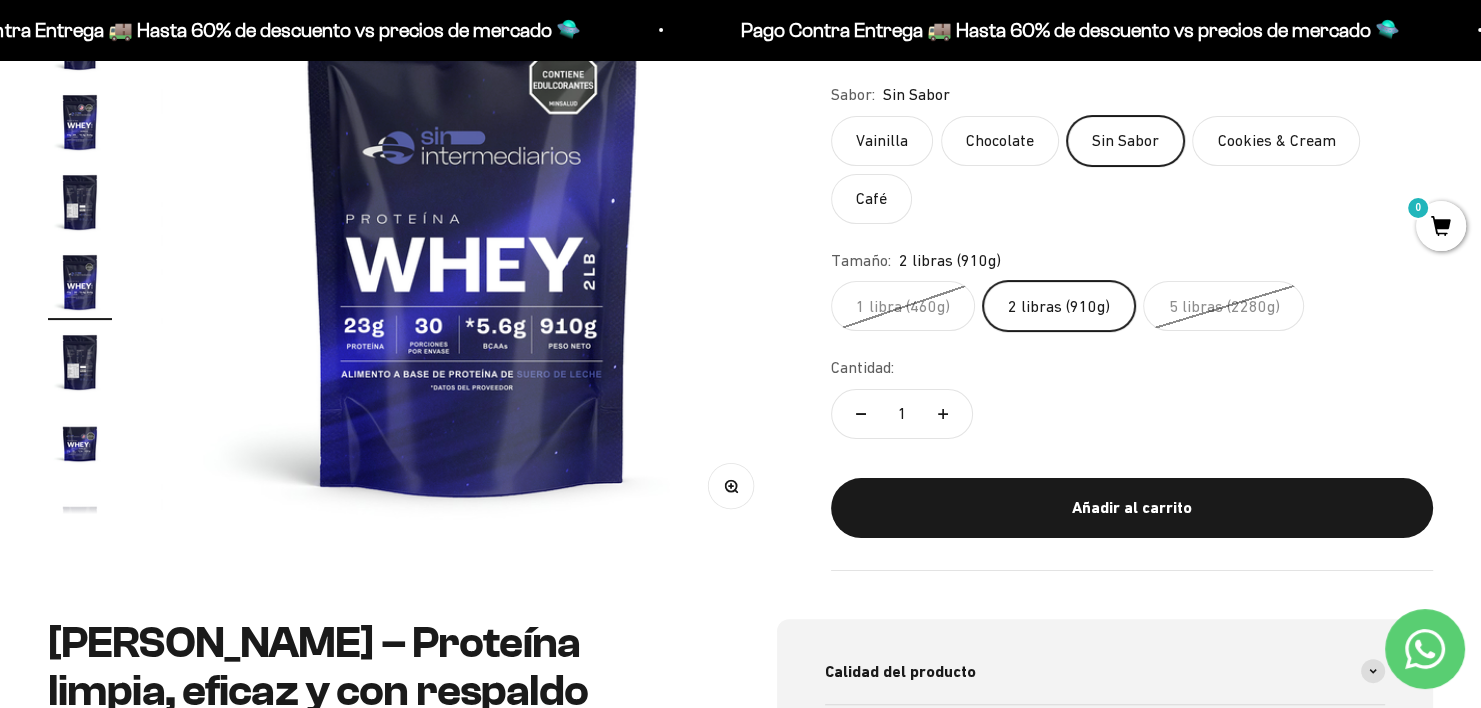 click on "Café" 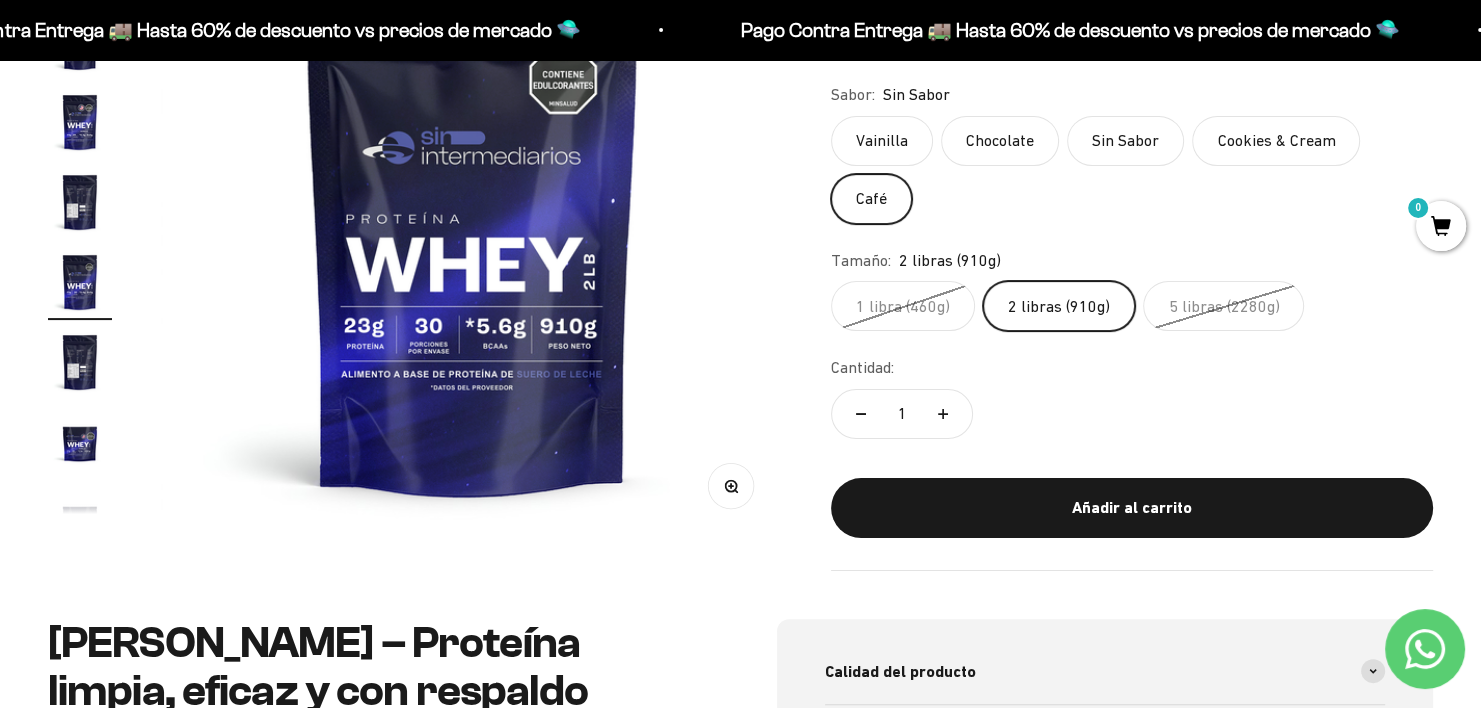 scroll, scrollTop: 0, scrollLeft: 11649, axis: horizontal 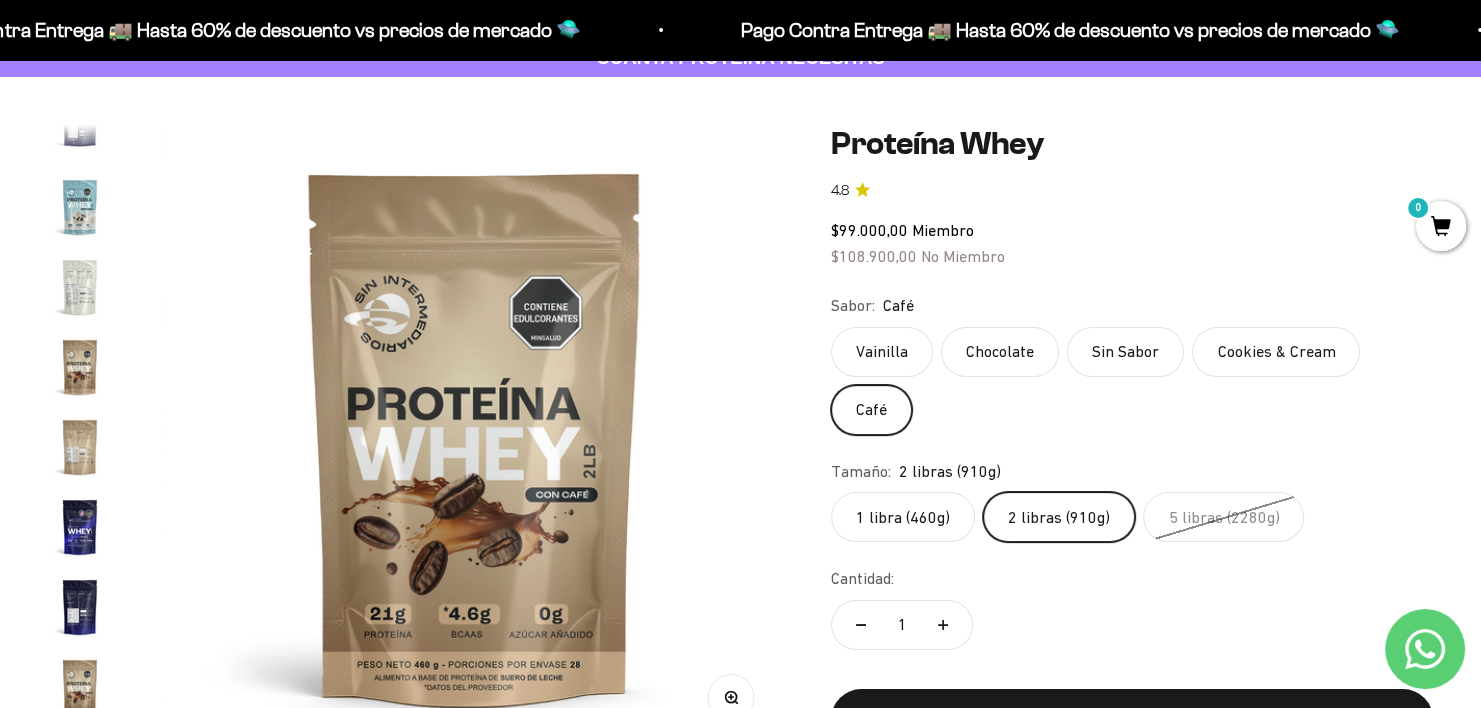 click on "Chocolate" 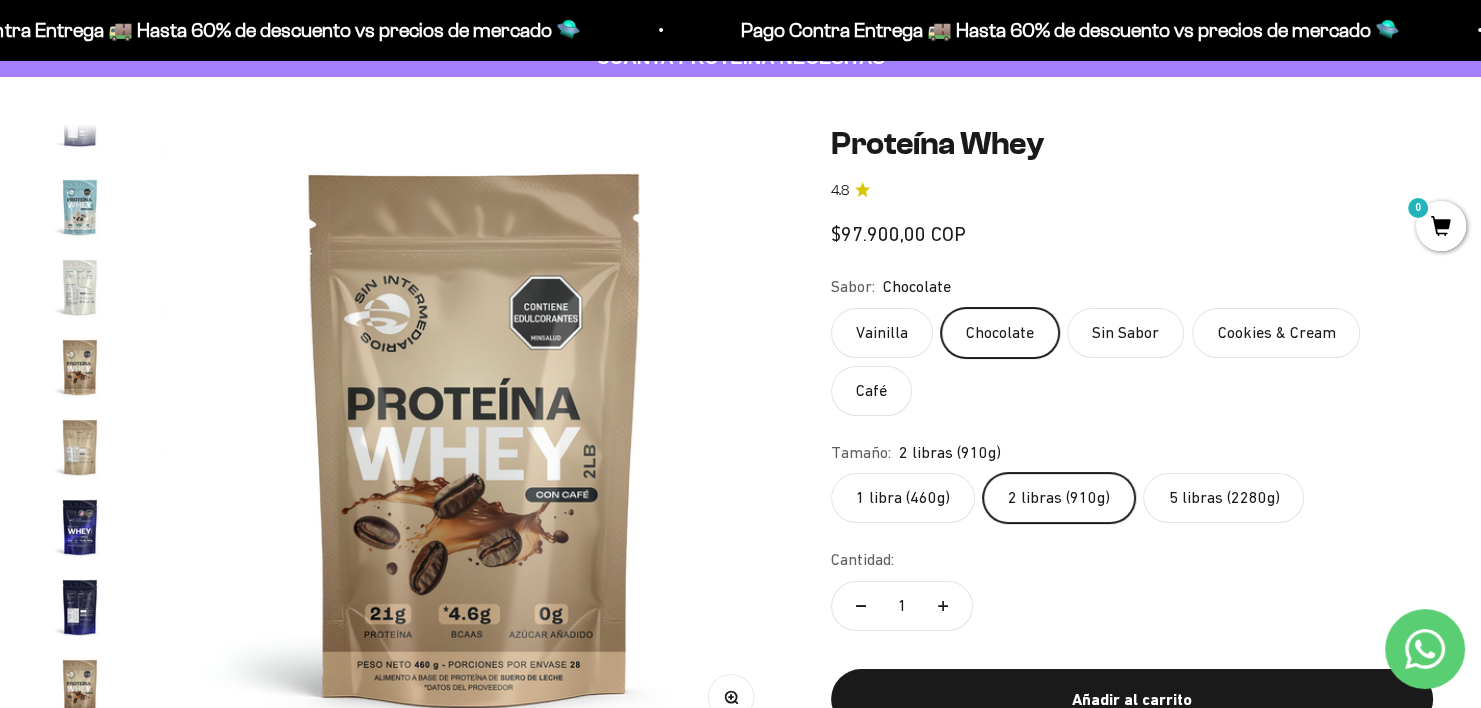 scroll, scrollTop: 0, scrollLeft: 1294, axis: horizontal 